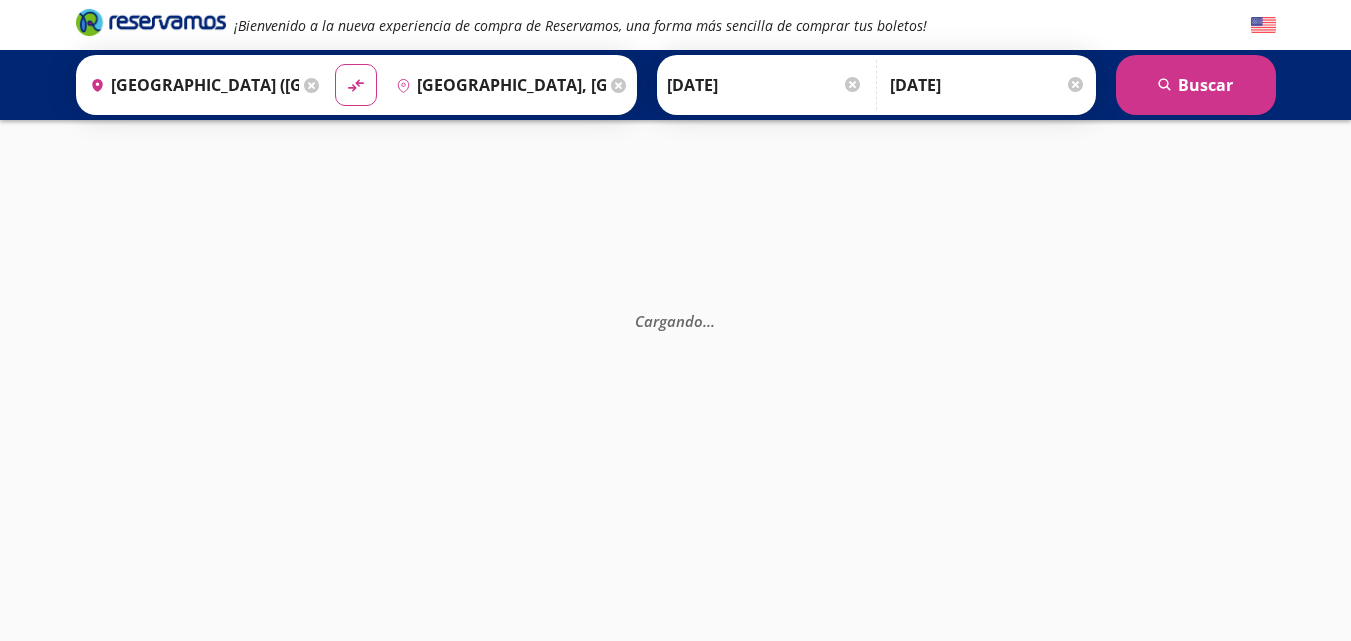 scroll, scrollTop: 0, scrollLeft: 0, axis: both 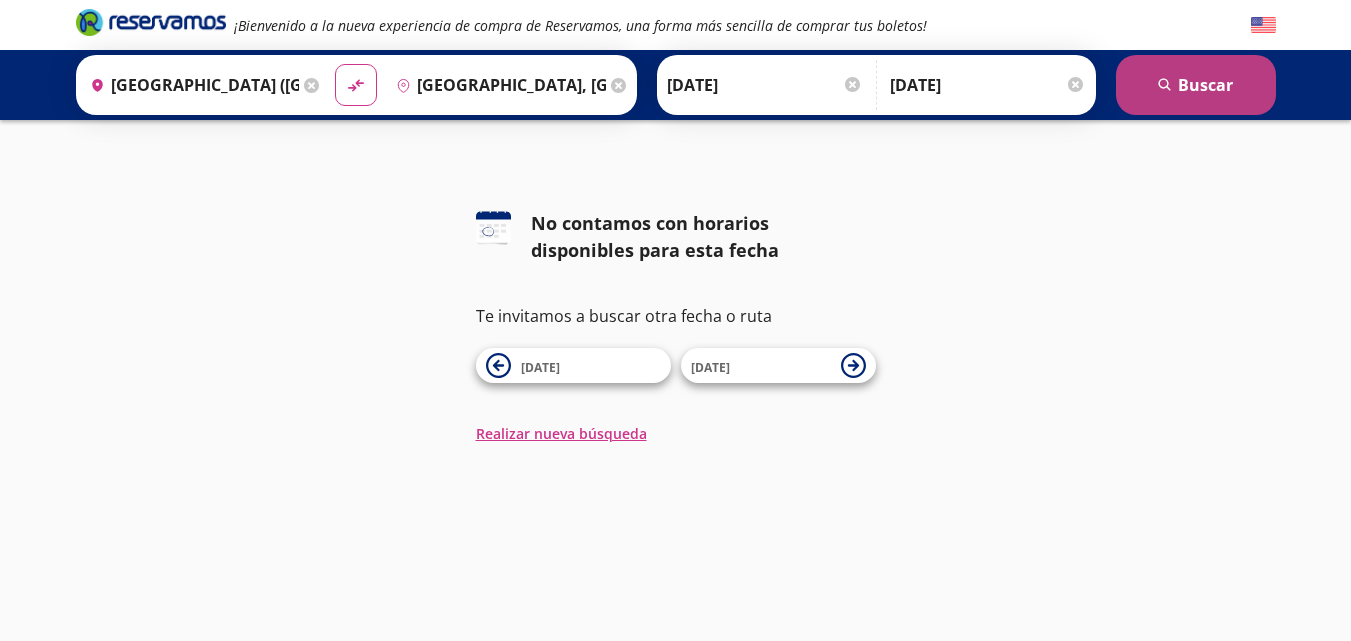 click on "search
[GEOGRAPHIC_DATA]" at bounding box center [1196, 85] 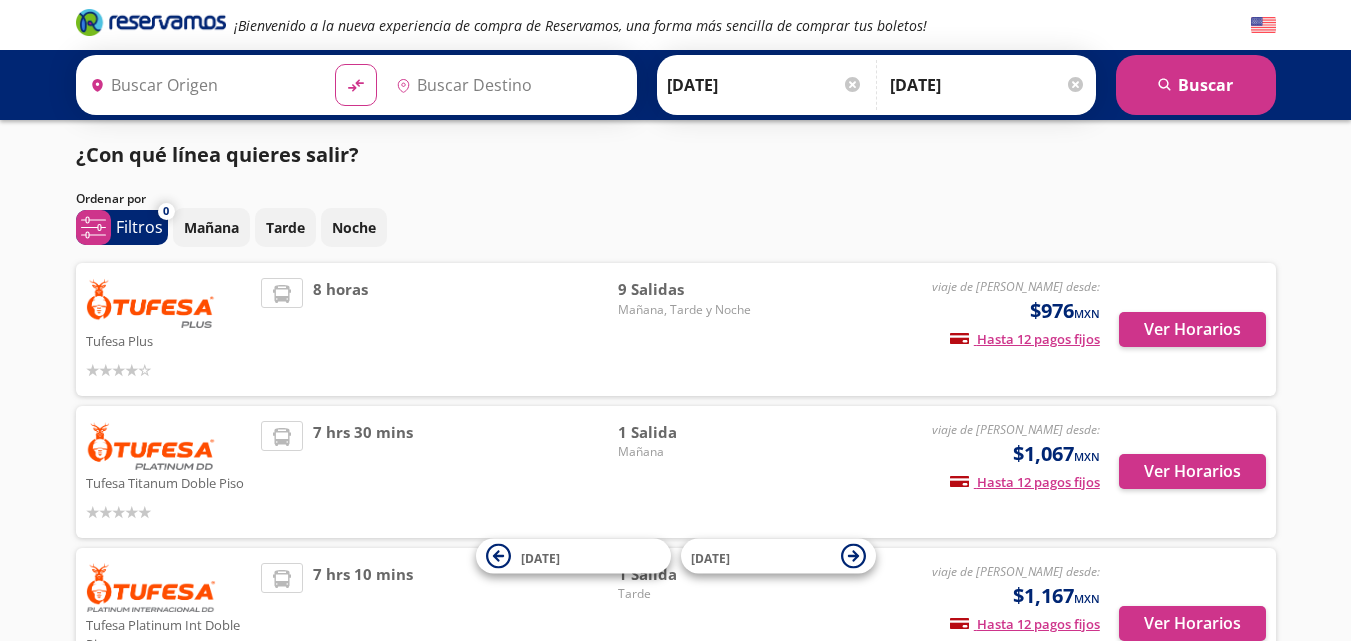 type on "[GEOGRAPHIC_DATA] ([GEOGRAPHIC_DATA]), [GEOGRAPHIC_DATA]" 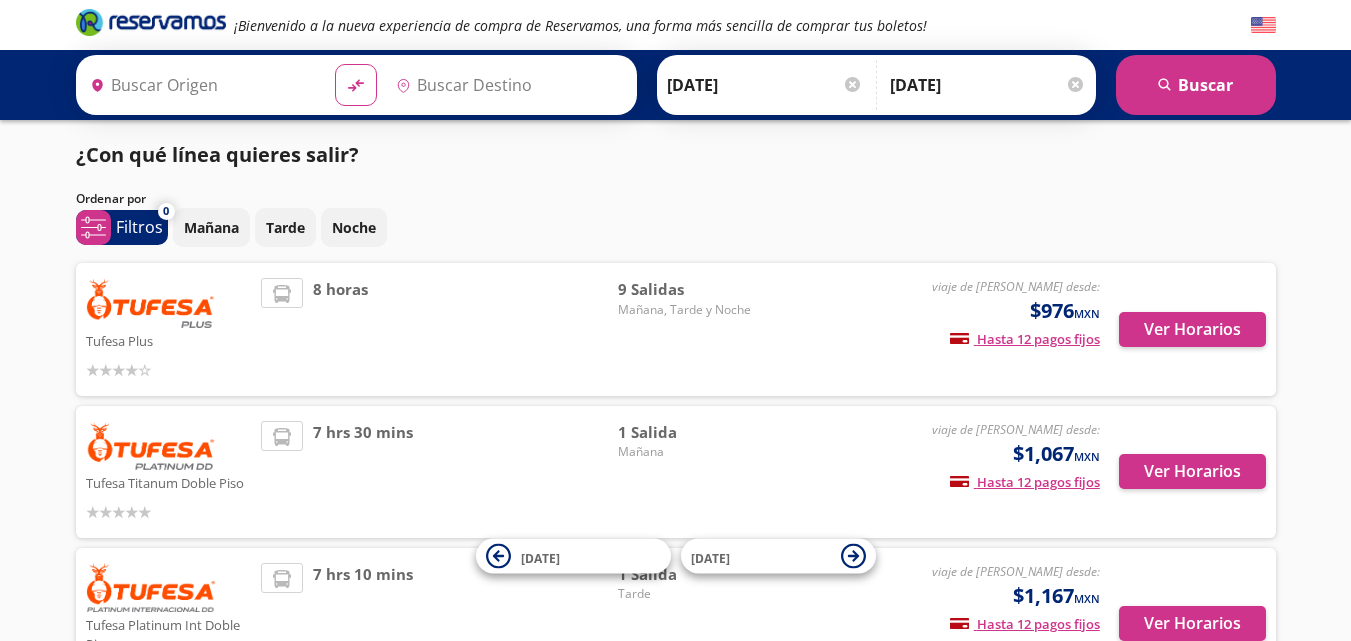 type on "[GEOGRAPHIC_DATA], [GEOGRAPHIC_DATA]" 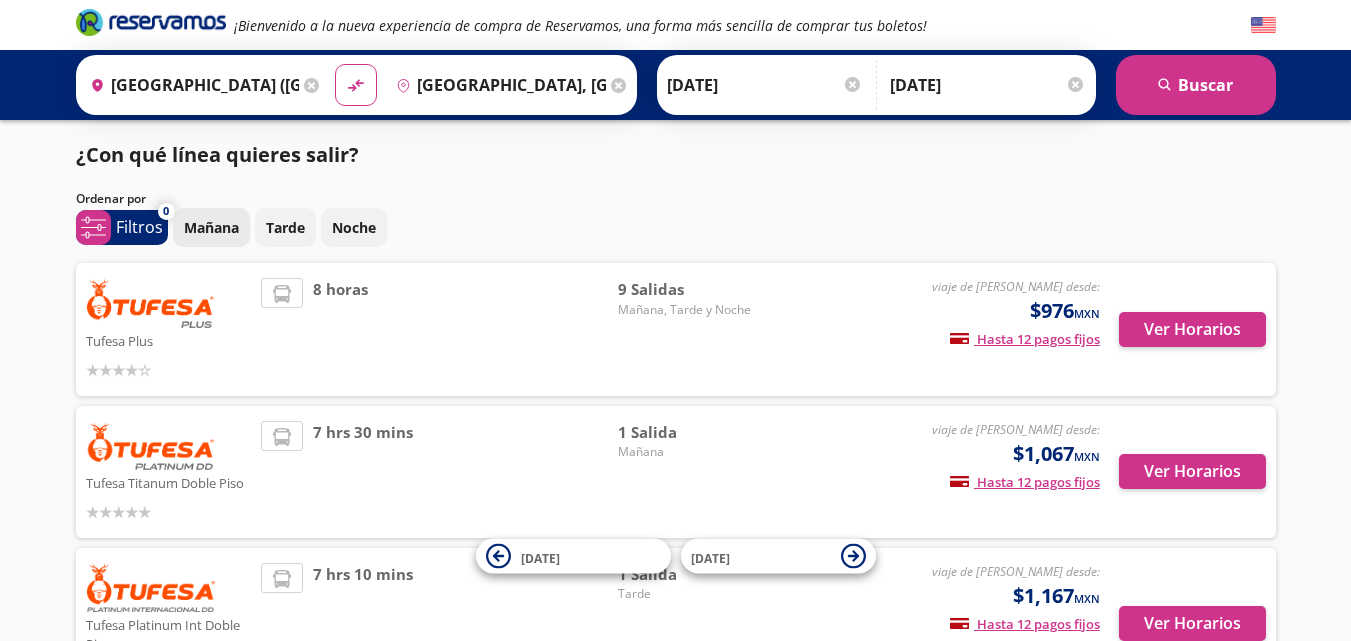 click on "Mañana" at bounding box center (211, 227) 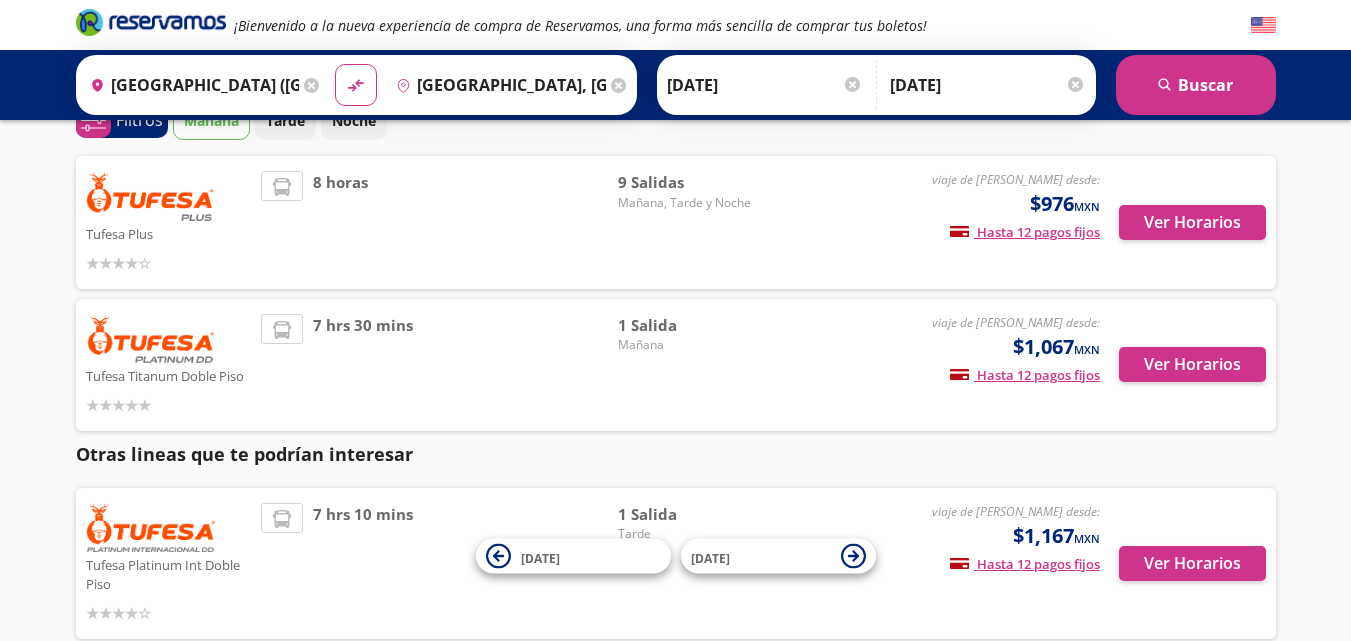 scroll, scrollTop: 200, scrollLeft: 0, axis: vertical 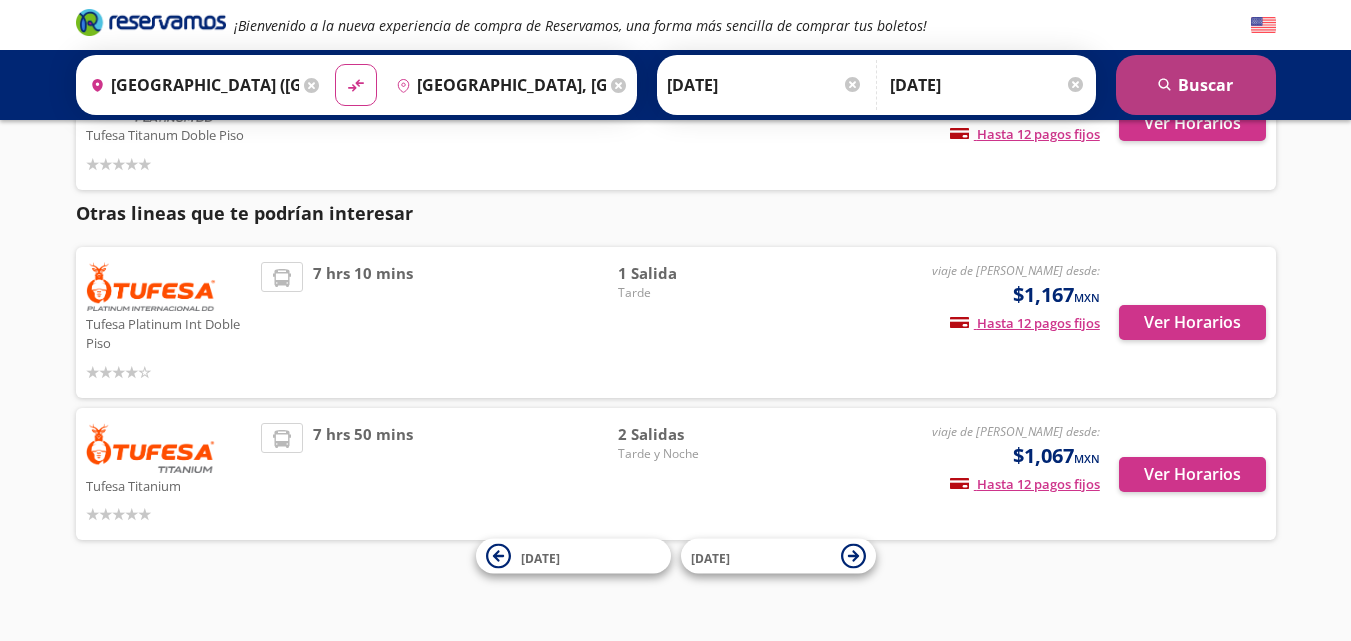 click on "search
[GEOGRAPHIC_DATA]" at bounding box center (1196, 85) 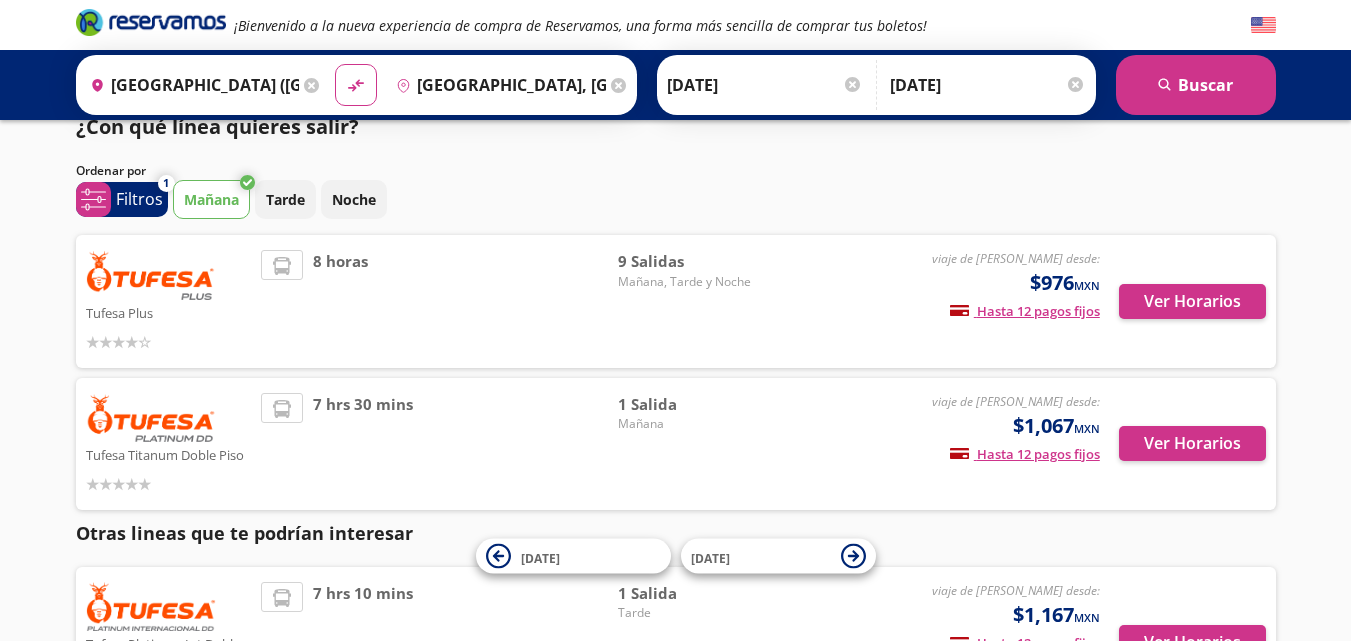 scroll, scrollTop: 0, scrollLeft: 0, axis: both 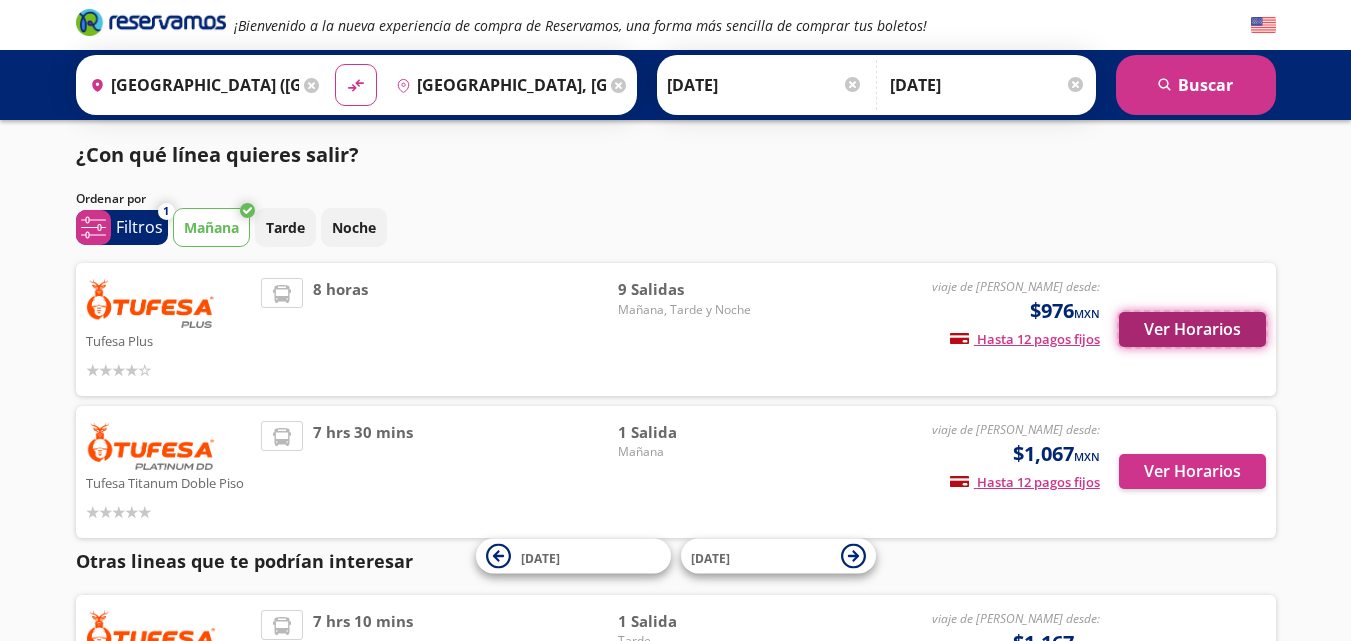 click on "Ver Horarios" at bounding box center (1192, 329) 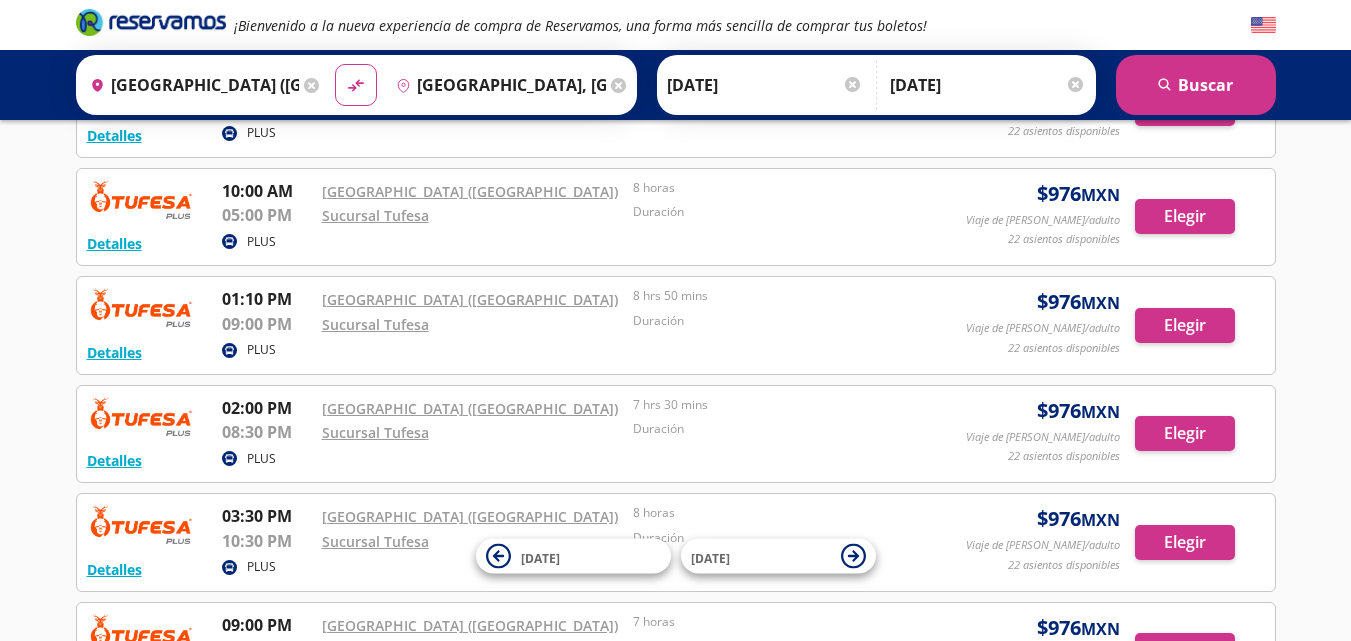 scroll, scrollTop: 440, scrollLeft: 0, axis: vertical 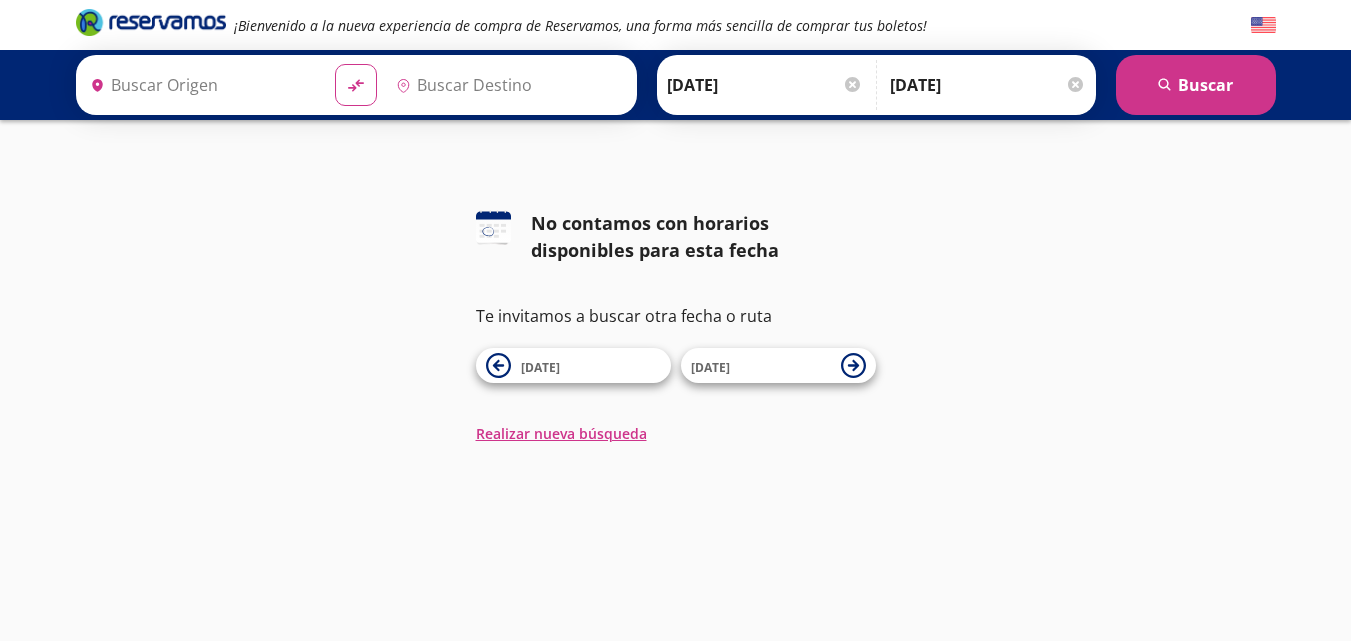 type on "[GEOGRAPHIC_DATA] ([GEOGRAPHIC_DATA]), [GEOGRAPHIC_DATA]" 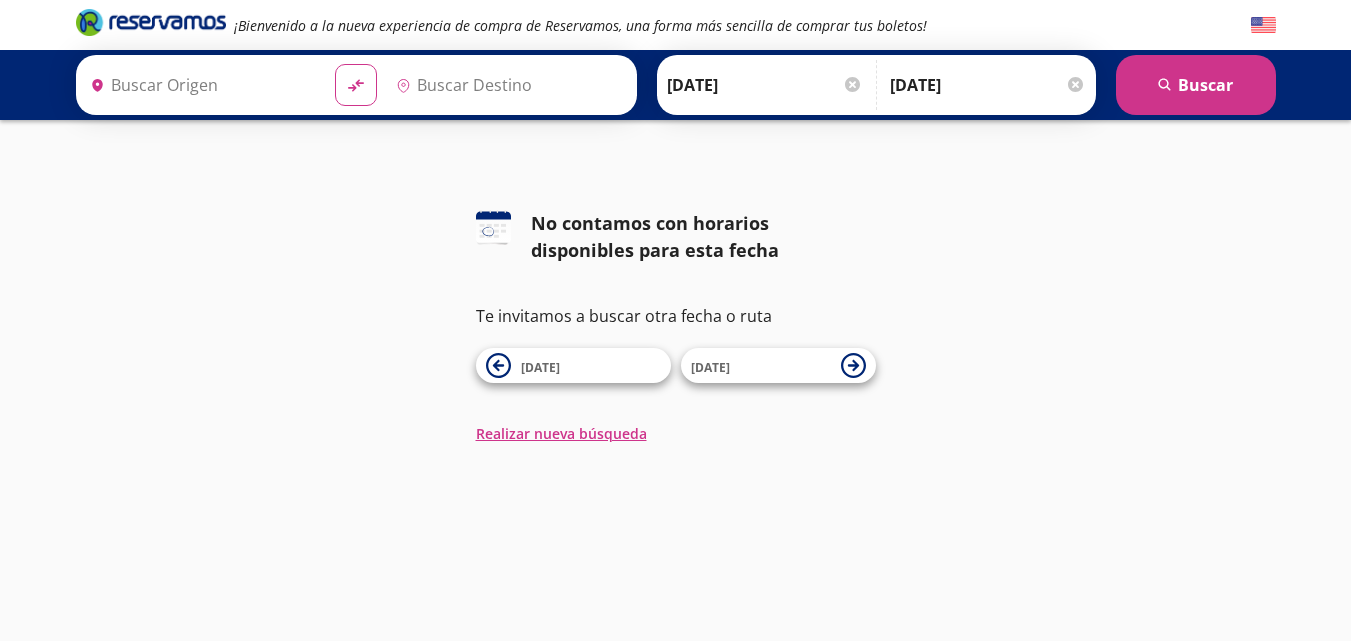 type on "[GEOGRAPHIC_DATA], [GEOGRAPHIC_DATA]" 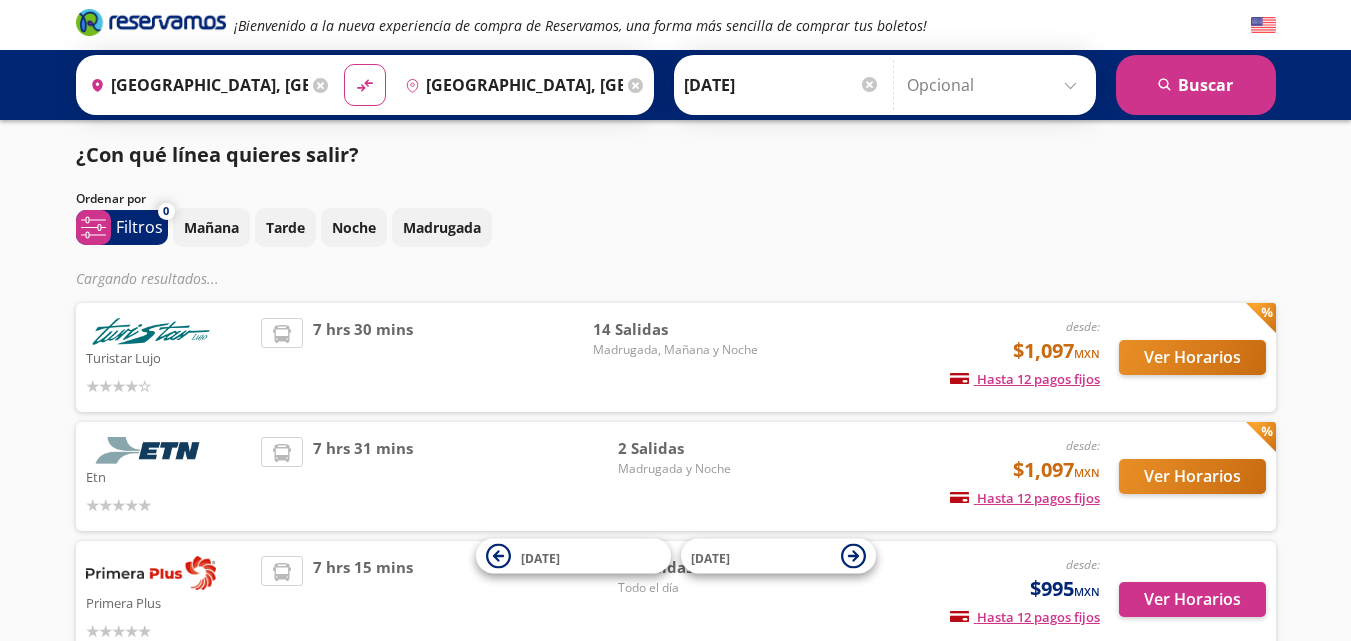 scroll, scrollTop: 0, scrollLeft: 0, axis: both 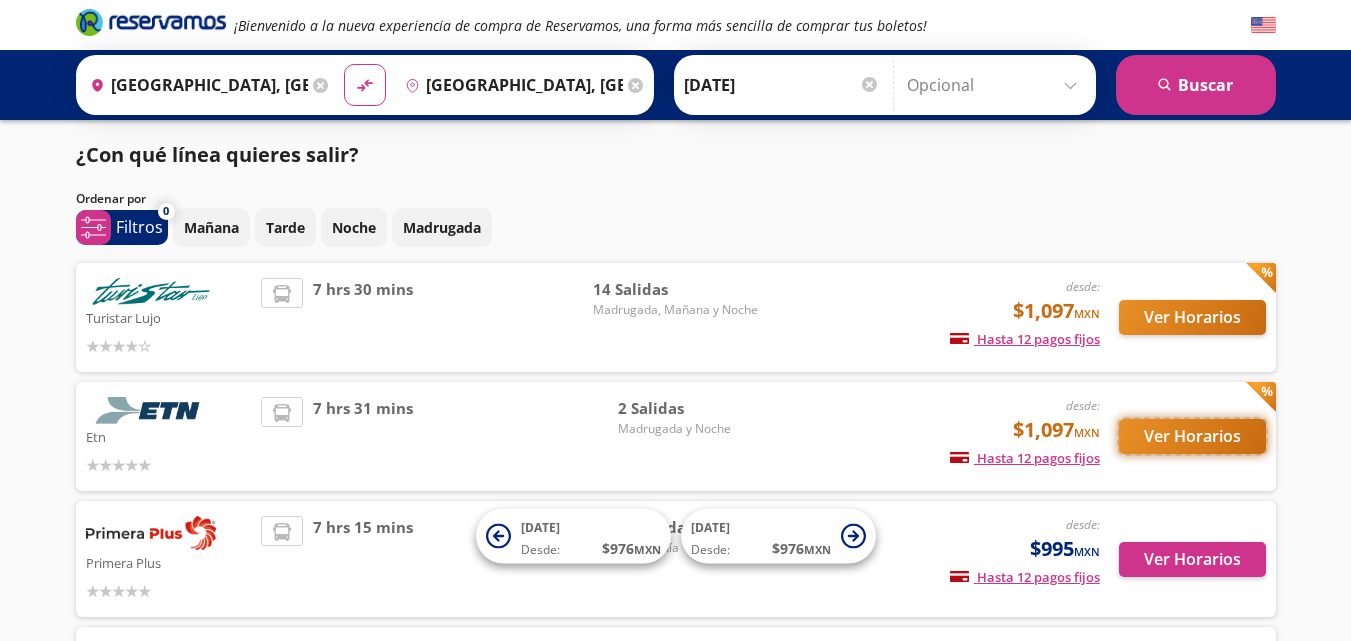 click on "Ver Horarios" at bounding box center (1192, 436) 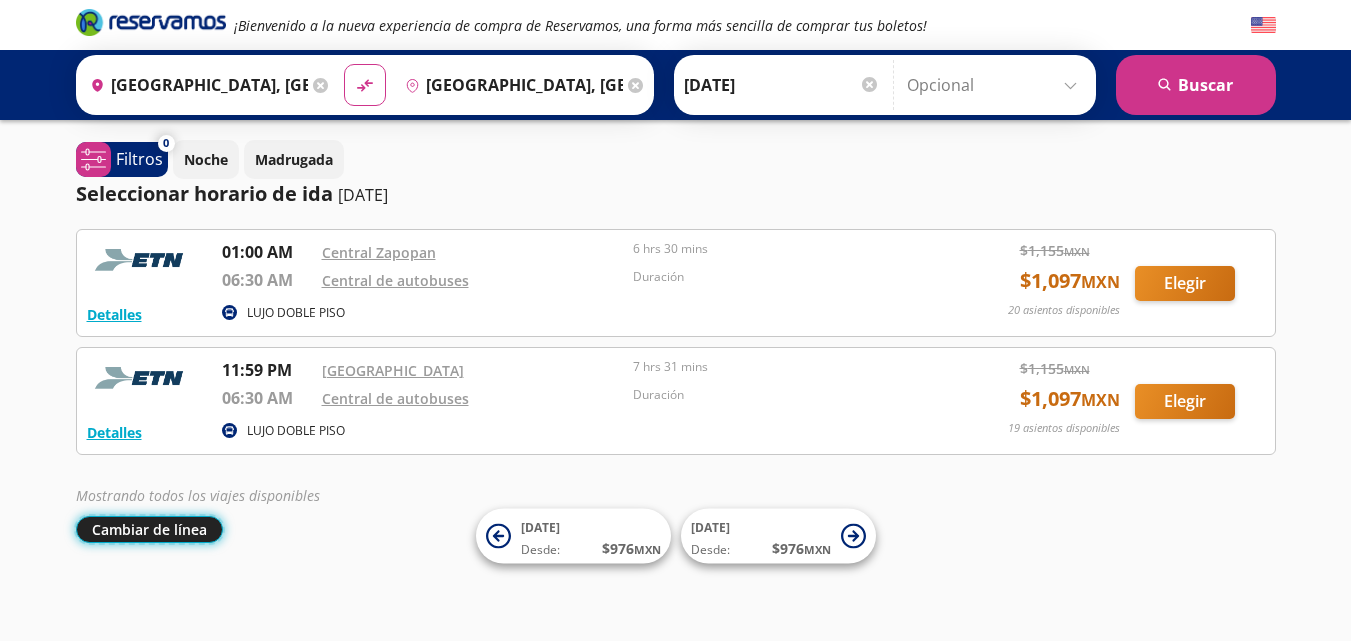 click on "Cambiar de línea" at bounding box center (149, 529) 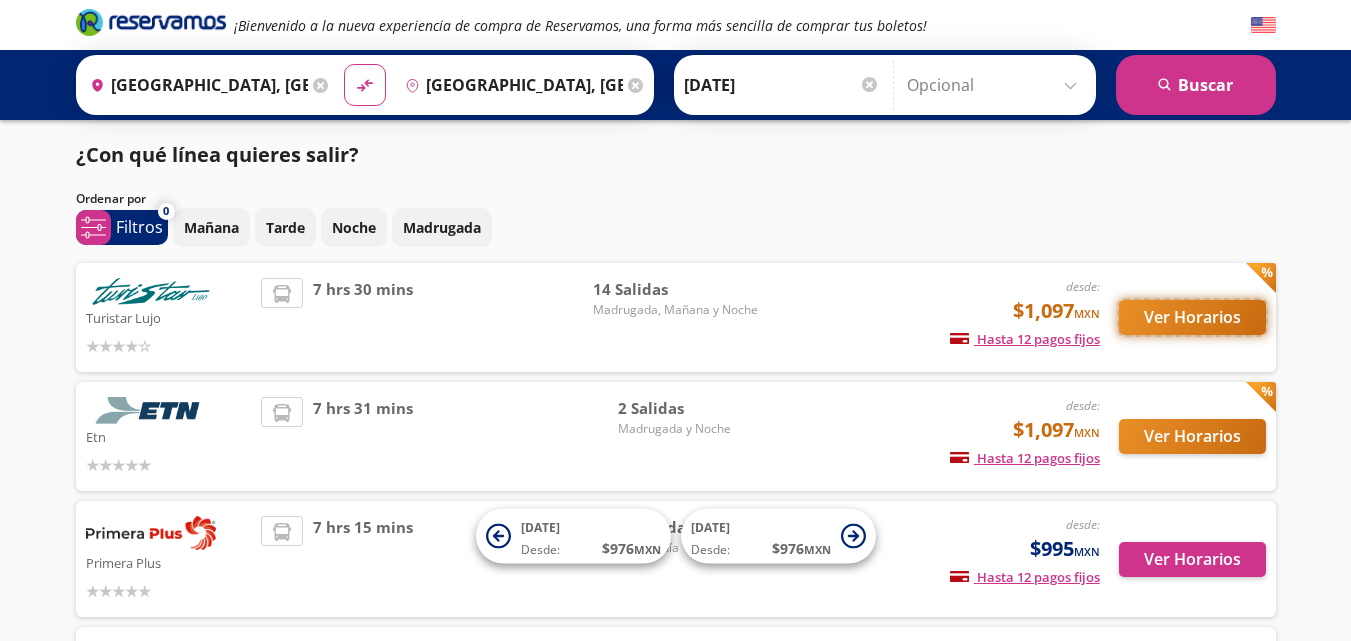 click on "Ver Horarios" at bounding box center (1192, 317) 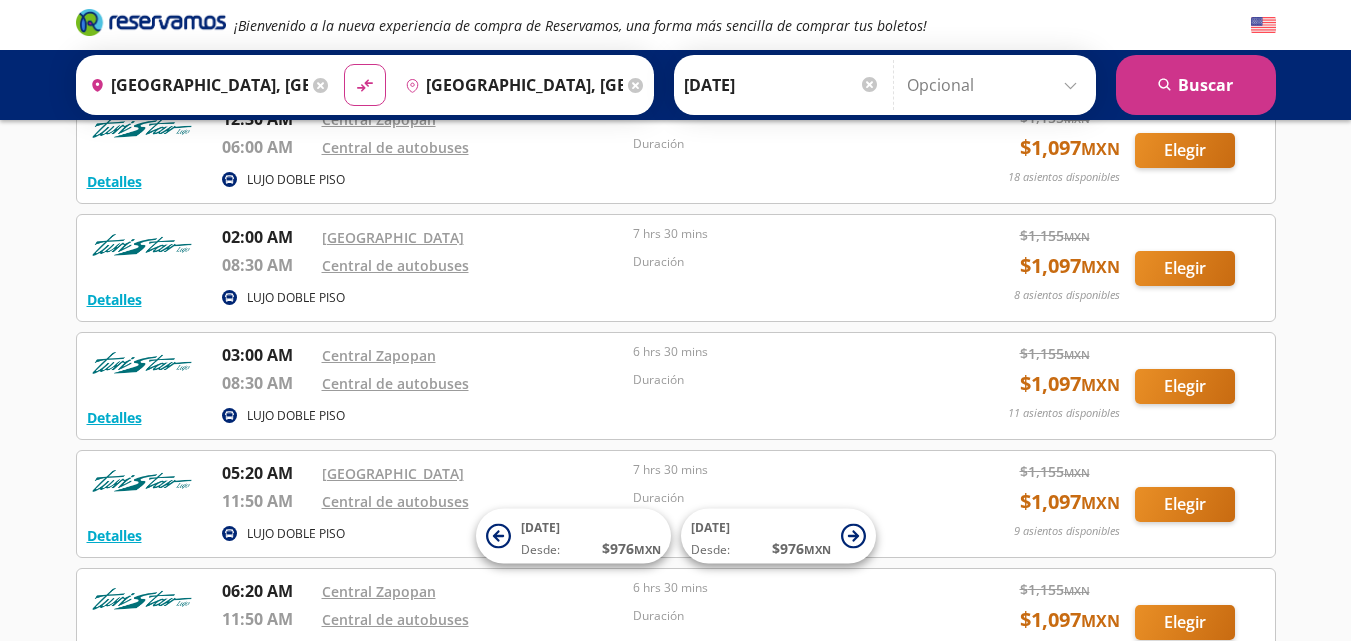 scroll, scrollTop: 253, scrollLeft: 0, axis: vertical 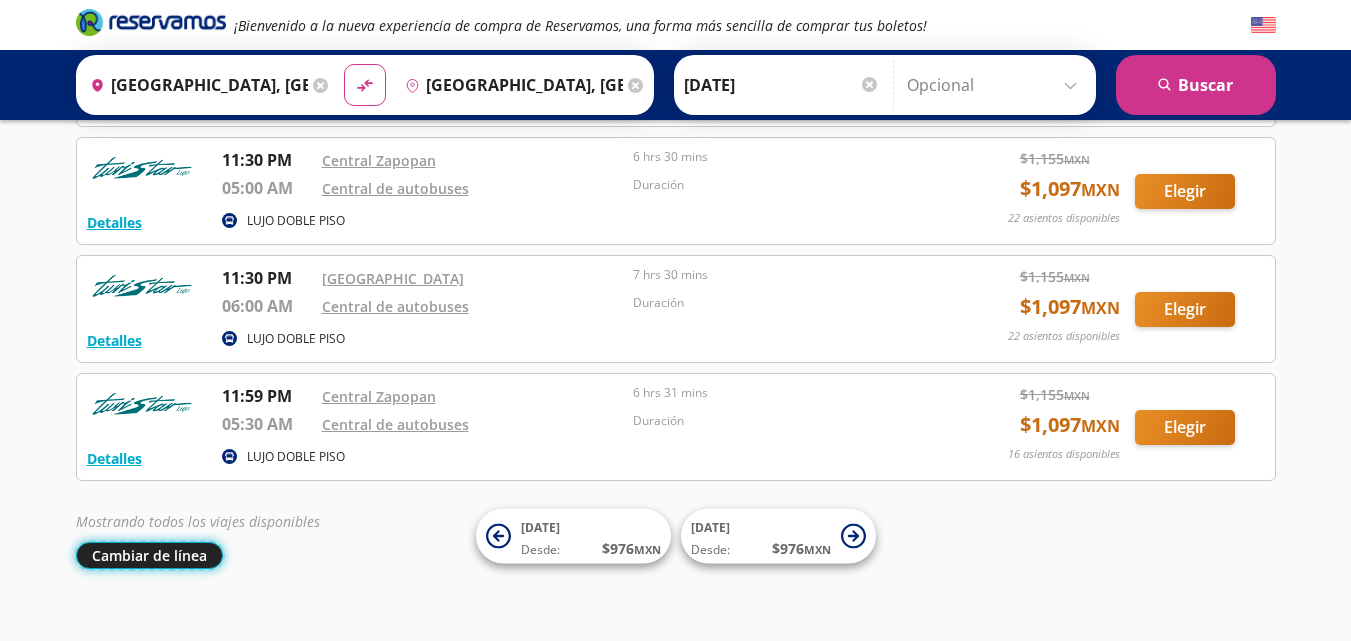 click on "Cambiar de línea" at bounding box center (149, 555) 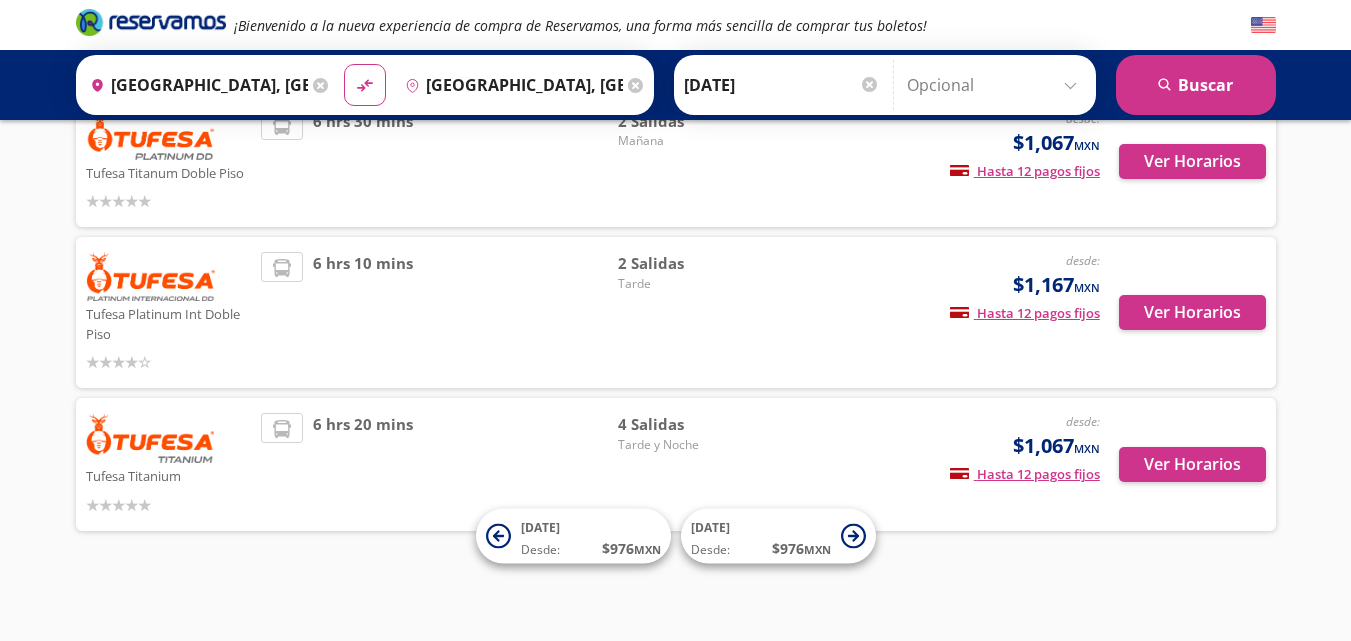 scroll, scrollTop: 675, scrollLeft: 0, axis: vertical 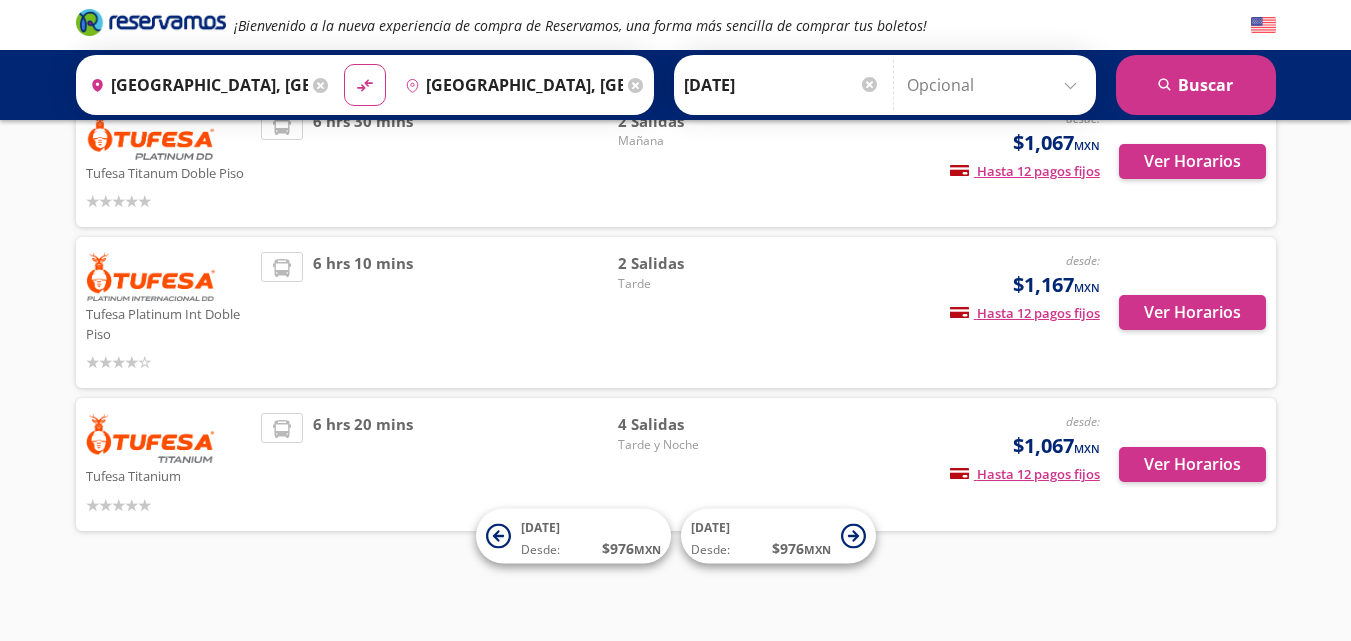 click on "¡Bienvenido a la nueva experiencia de compra de Reservamos, una forma más sencilla de comprar tus boletos! Origen
heroicons:map-pin-20-solid
Guadalajara, Jalisco
Destino
pin-outline
Mazatlán, Sinaloa
material-symbols:compare-arrows-rounded
Ida 14-Jul-25
Julio" at bounding box center (675, -17) 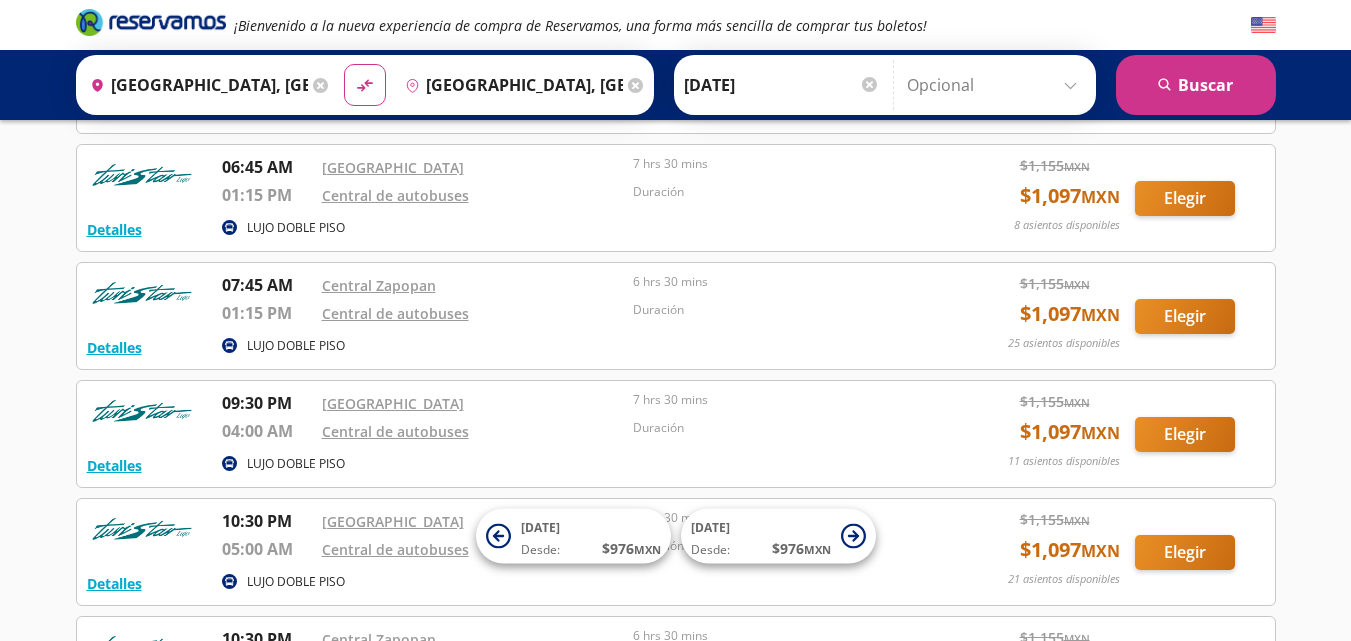 scroll, scrollTop: 0, scrollLeft: 0, axis: both 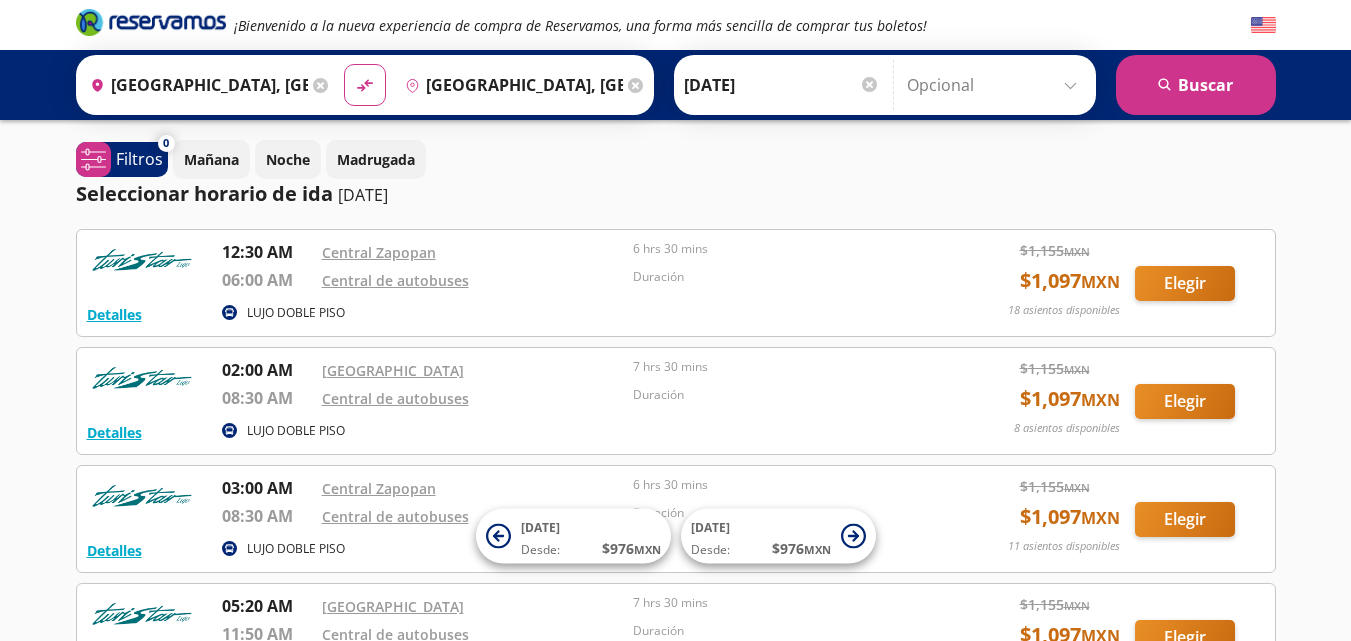 click 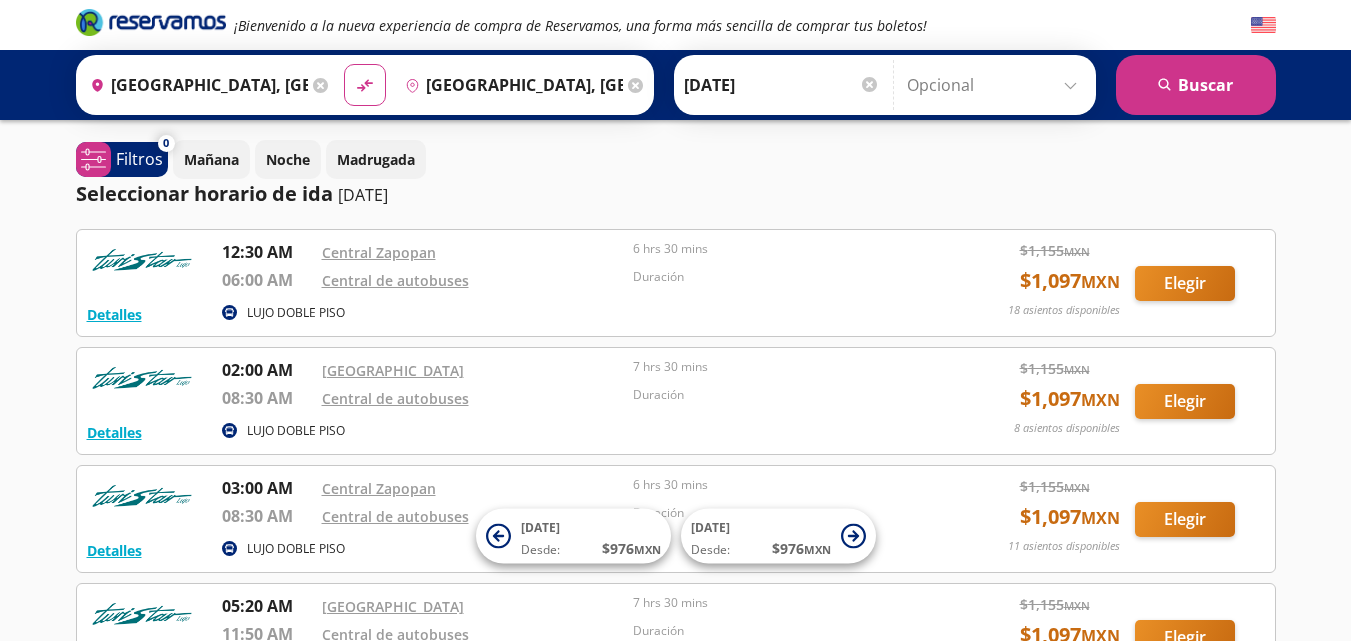 type 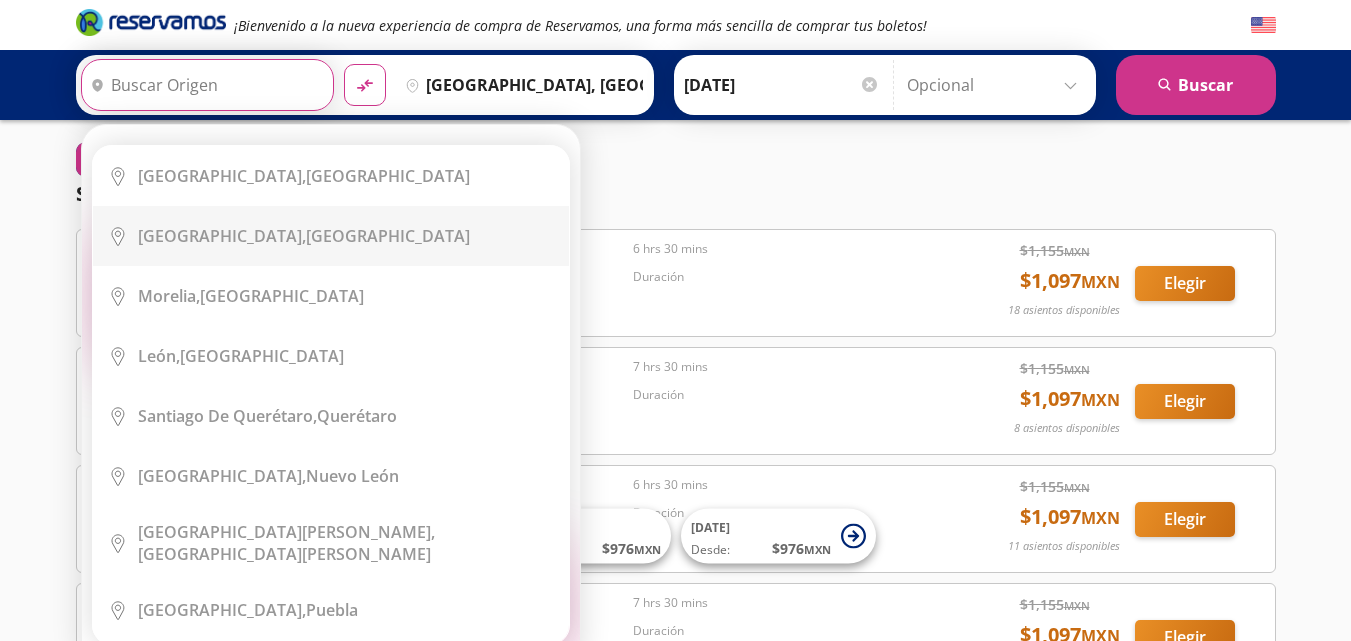 type 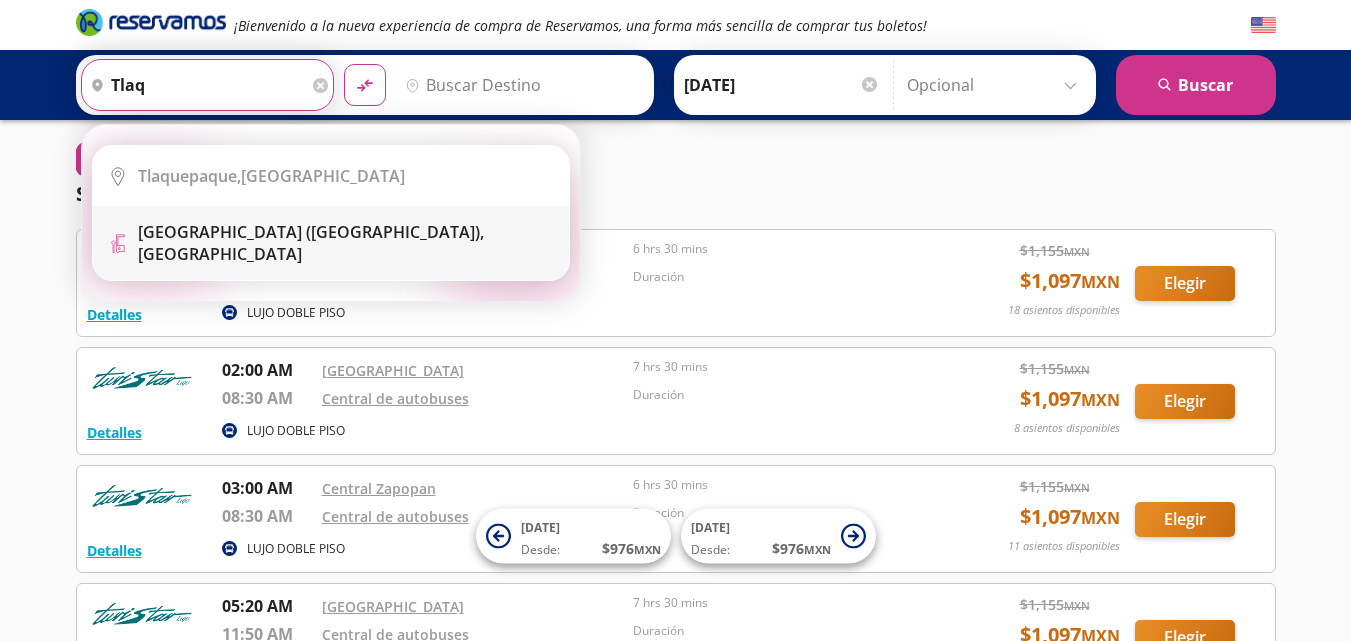click on "Guadalajara (tlaquepaque)," at bounding box center [311, 232] 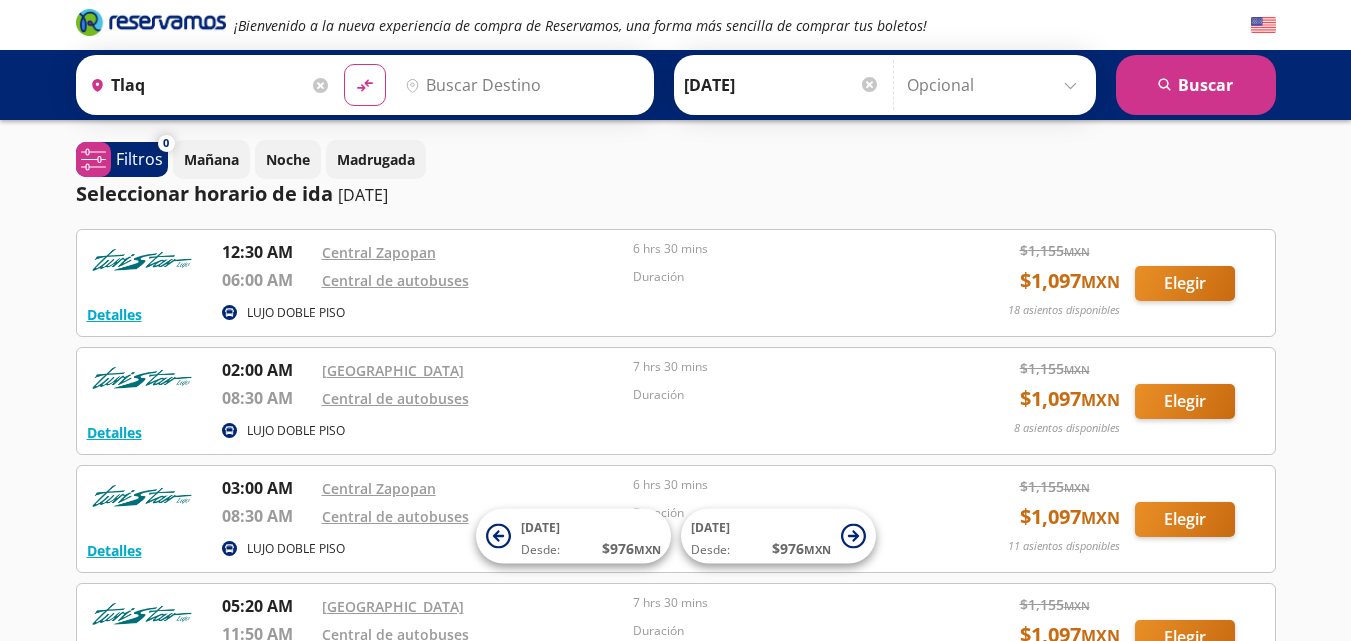 type on "[GEOGRAPHIC_DATA] ([GEOGRAPHIC_DATA]), [GEOGRAPHIC_DATA]" 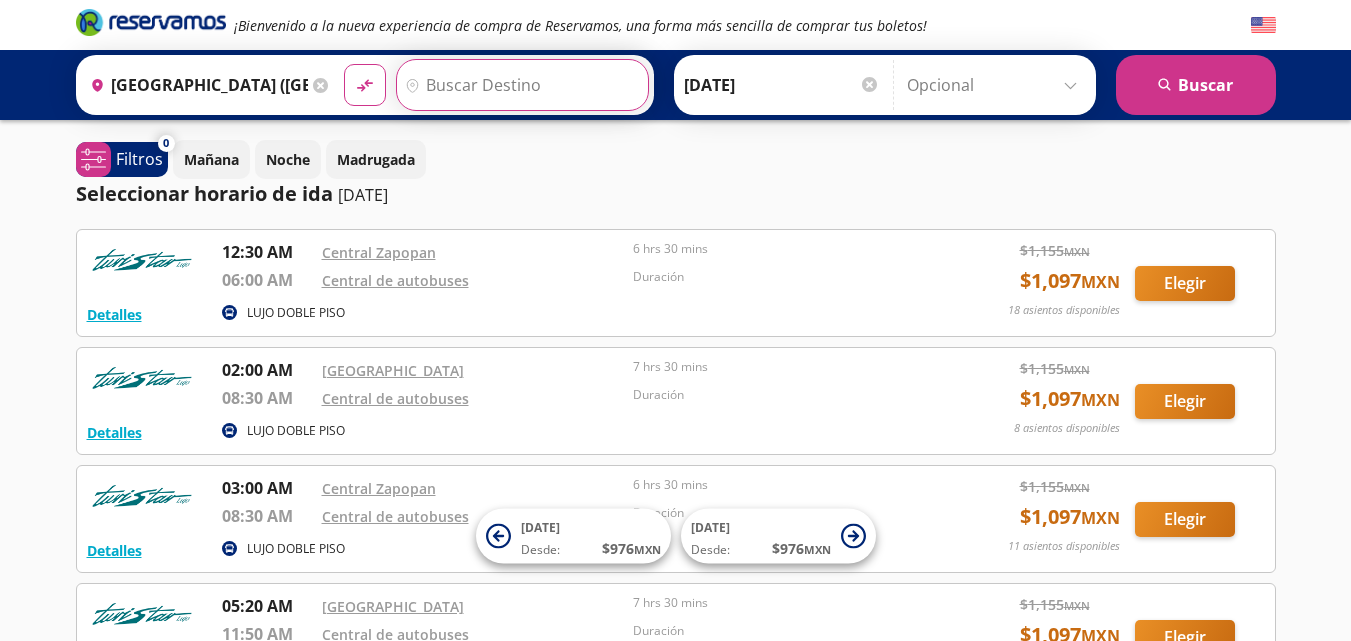 click on "Destino" at bounding box center [520, 85] 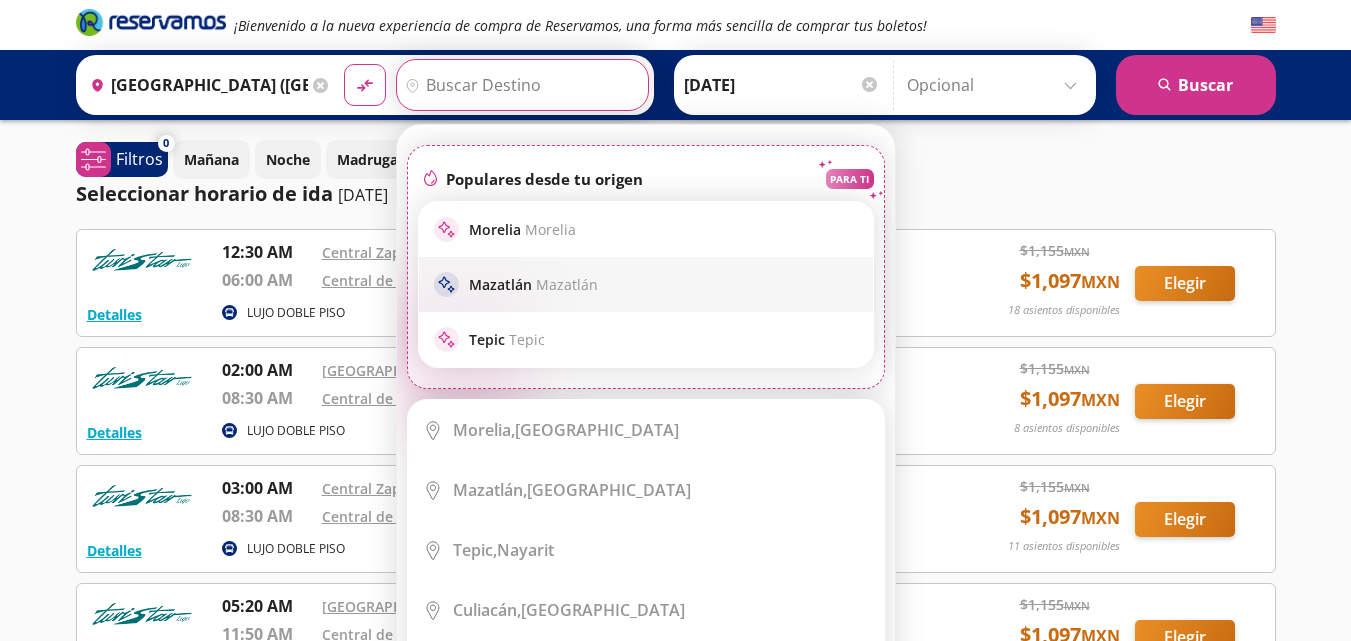 click on "Mazatlán" at bounding box center [567, 284] 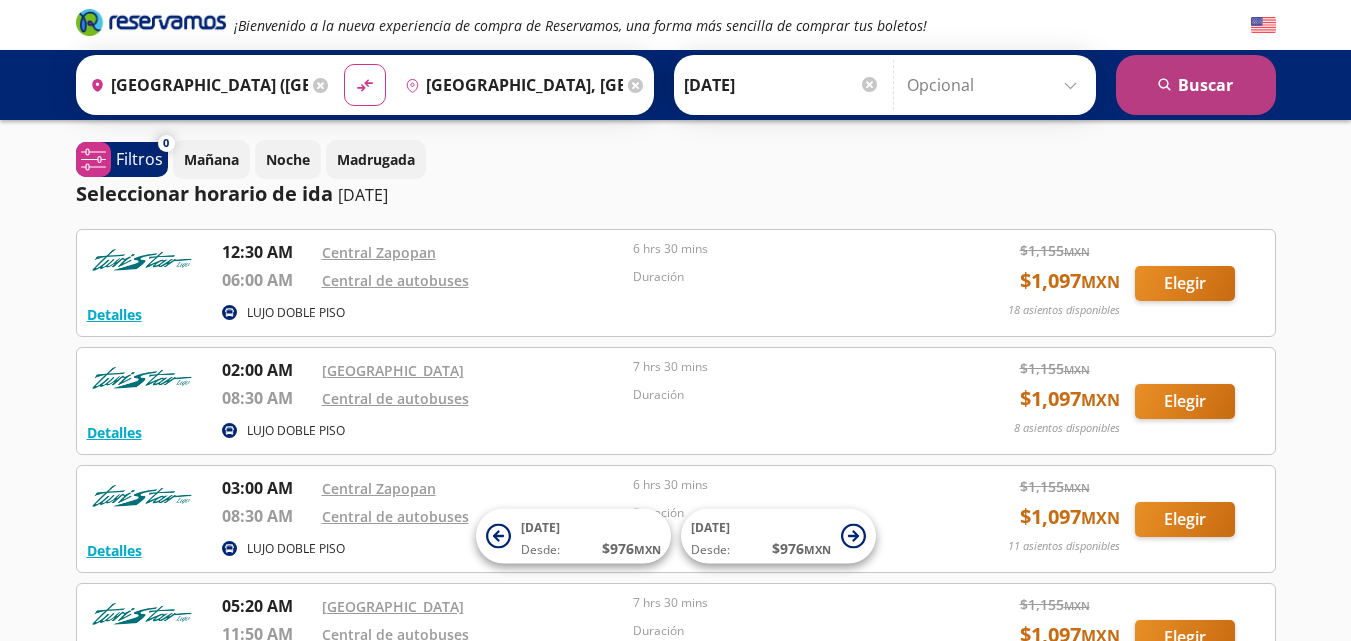 click on "search
[GEOGRAPHIC_DATA]" at bounding box center (1196, 85) 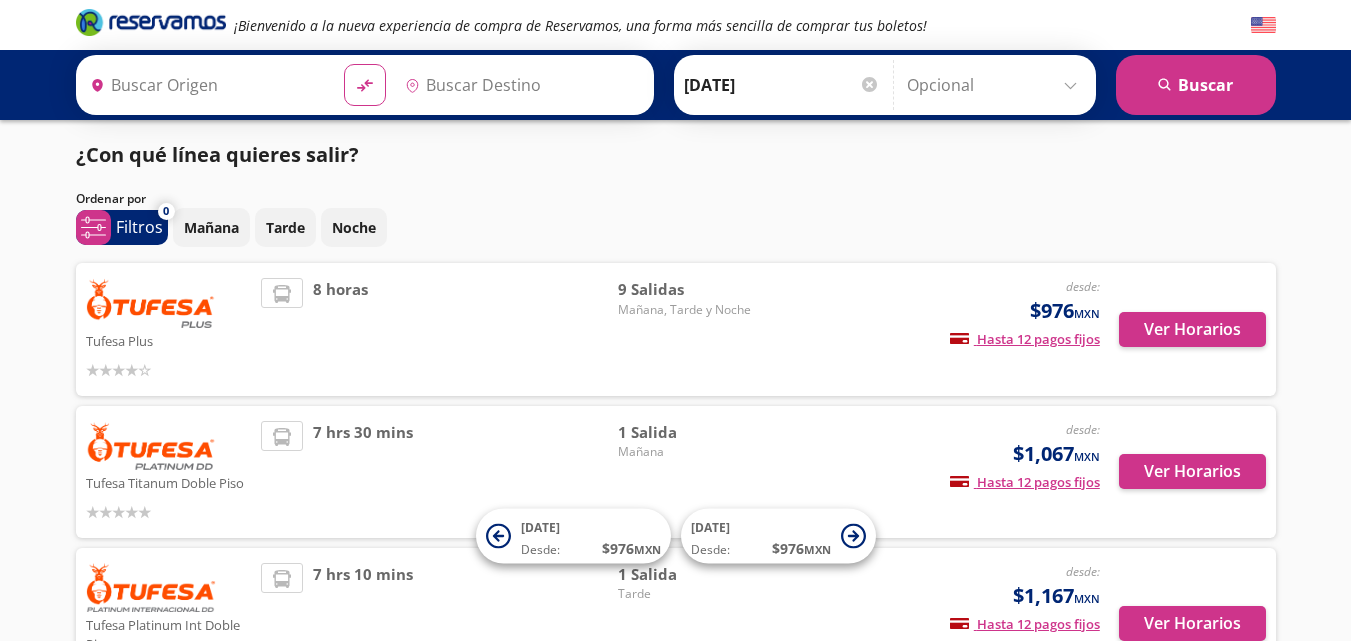 type on "[GEOGRAPHIC_DATA] ([GEOGRAPHIC_DATA]), [GEOGRAPHIC_DATA]" 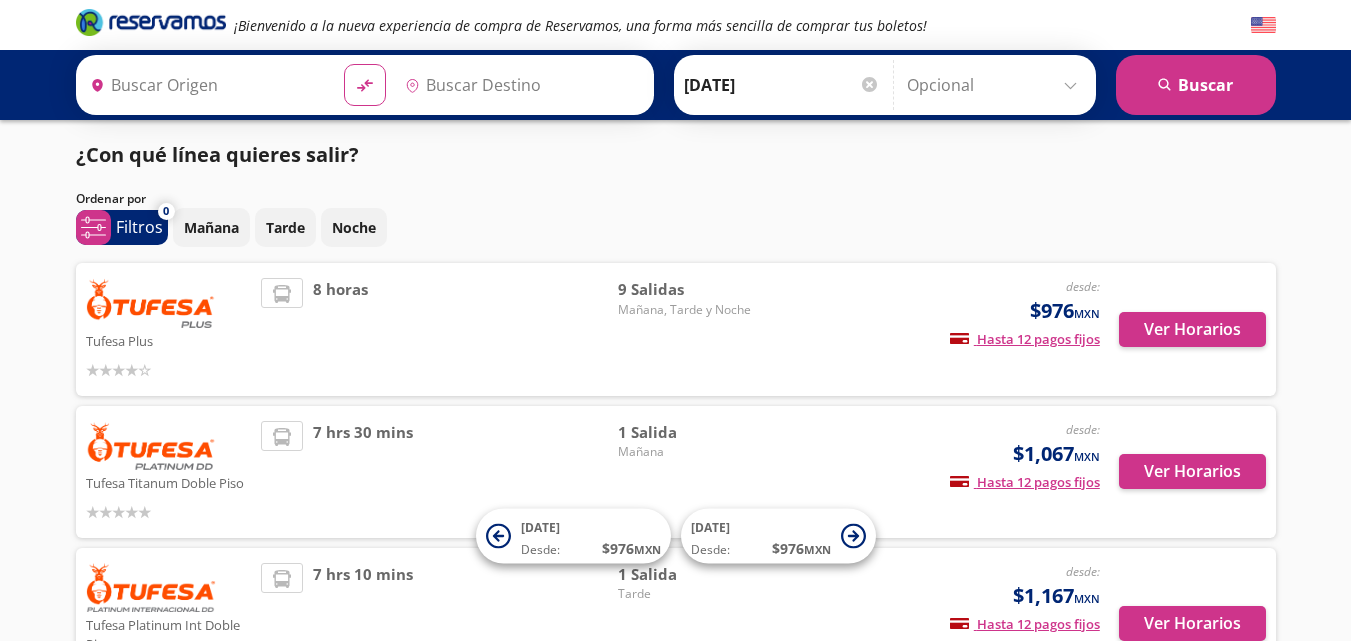 type on "[GEOGRAPHIC_DATA], [GEOGRAPHIC_DATA]" 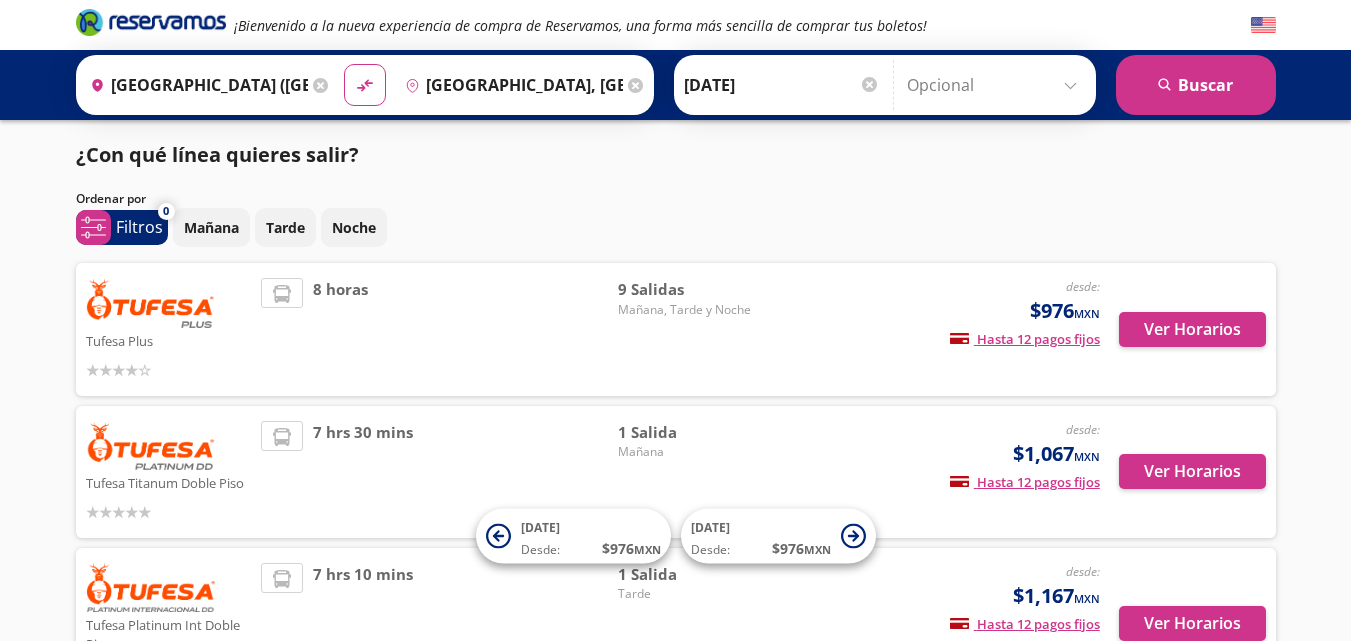 click at bounding box center [996, 85] 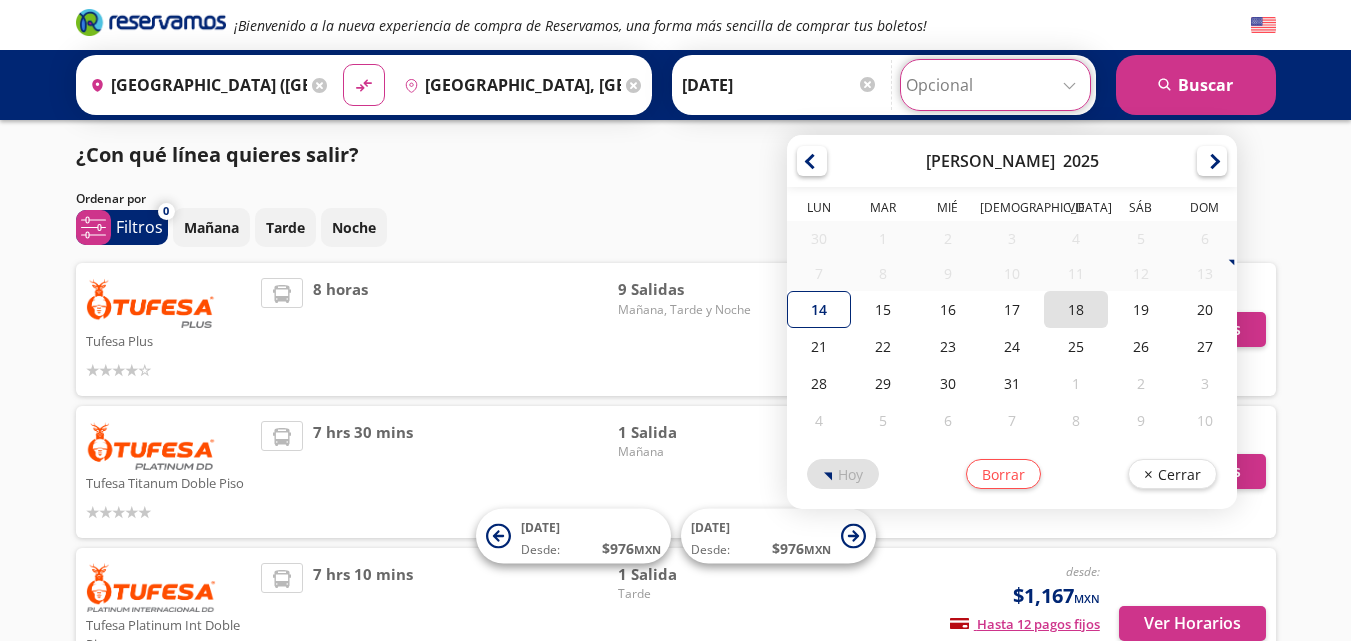 click on "18" at bounding box center [1076, 309] 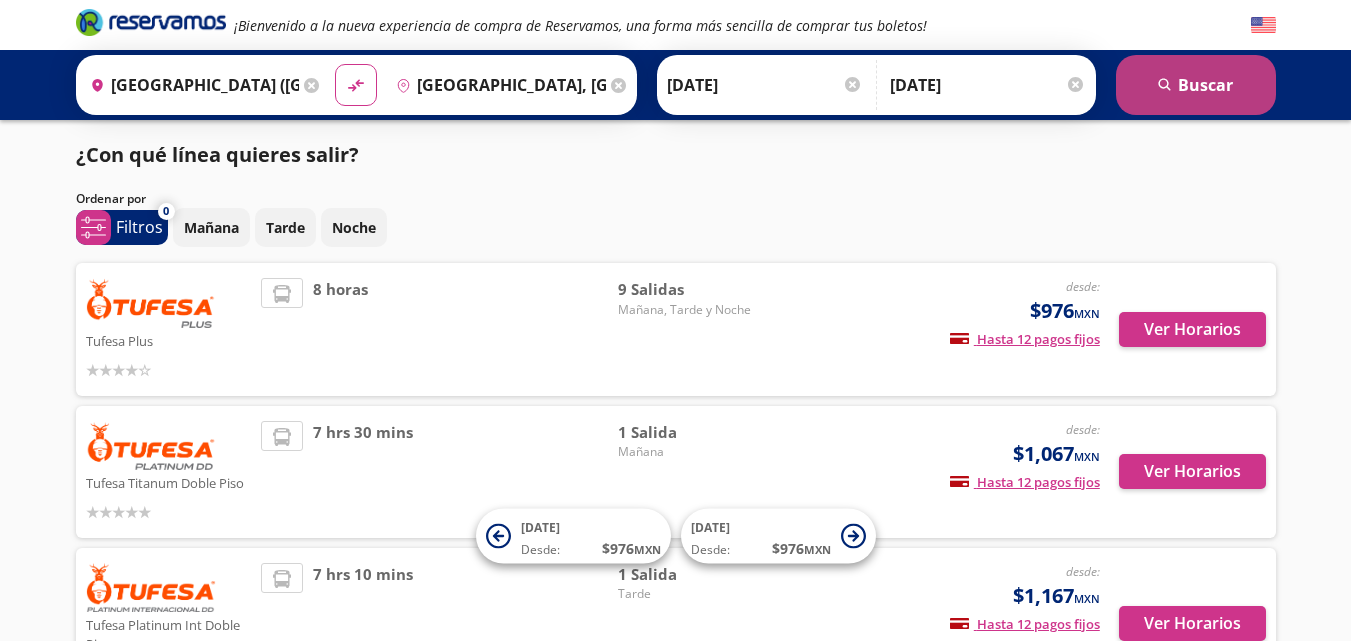click on "search
[GEOGRAPHIC_DATA]" at bounding box center [1196, 85] 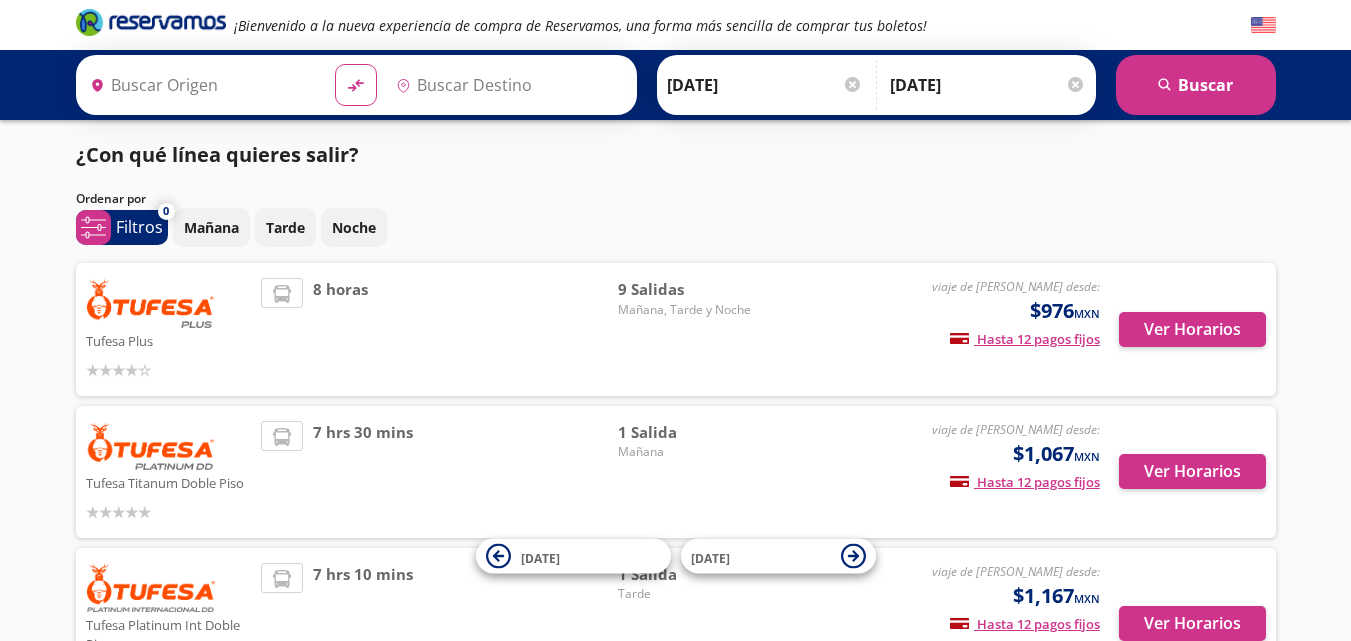 type on "[GEOGRAPHIC_DATA] ([GEOGRAPHIC_DATA]), [GEOGRAPHIC_DATA]" 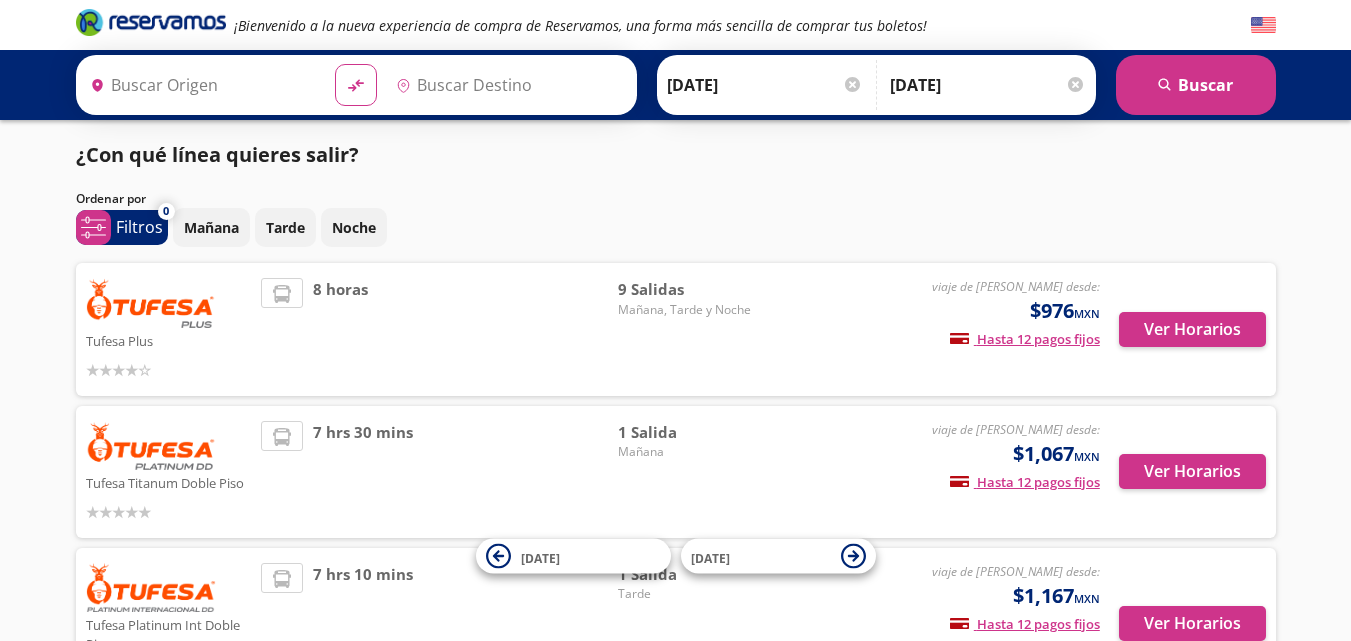 type on "[GEOGRAPHIC_DATA], [GEOGRAPHIC_DATA]" 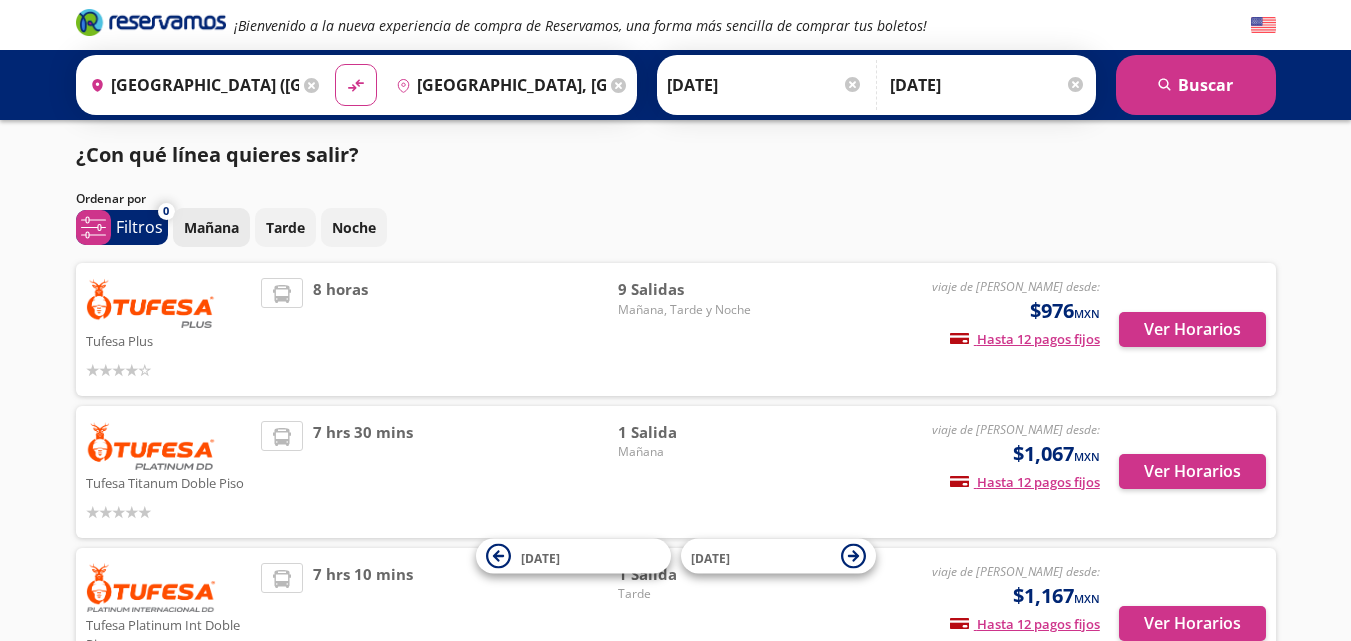 click on "Mañana" at bounding box center [211, 227] 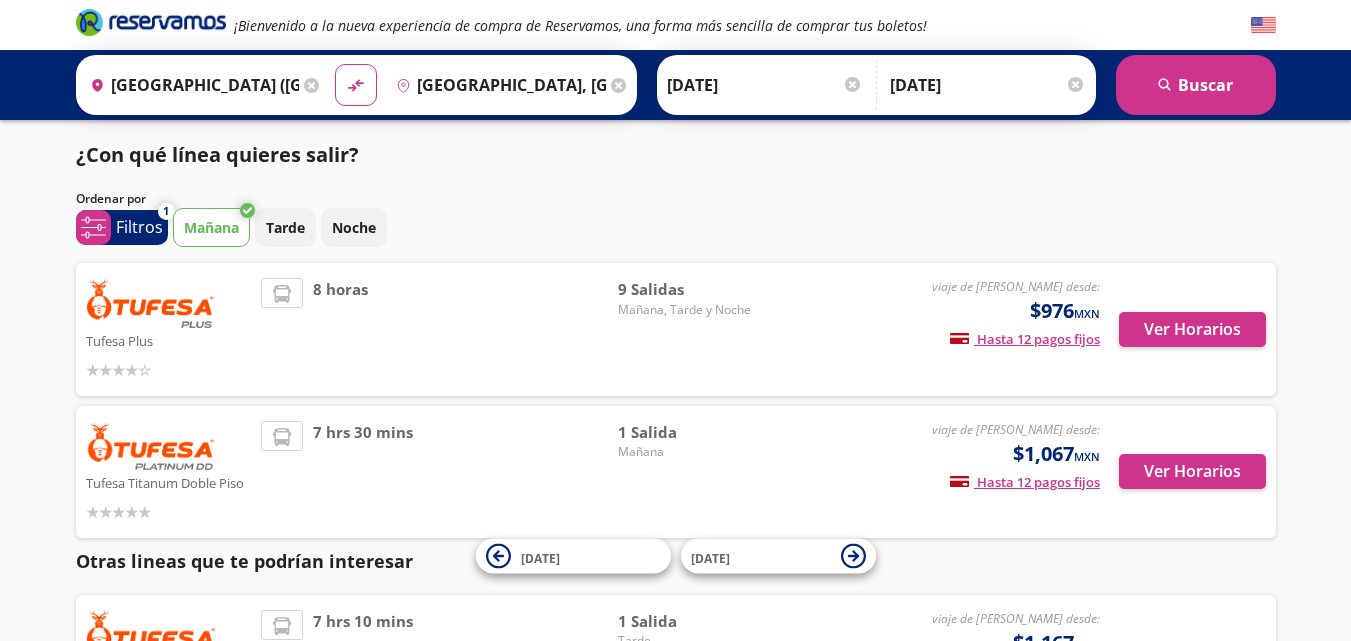 click on "¿Con qué línea quieres salir?" at bounding box center [217, 155] 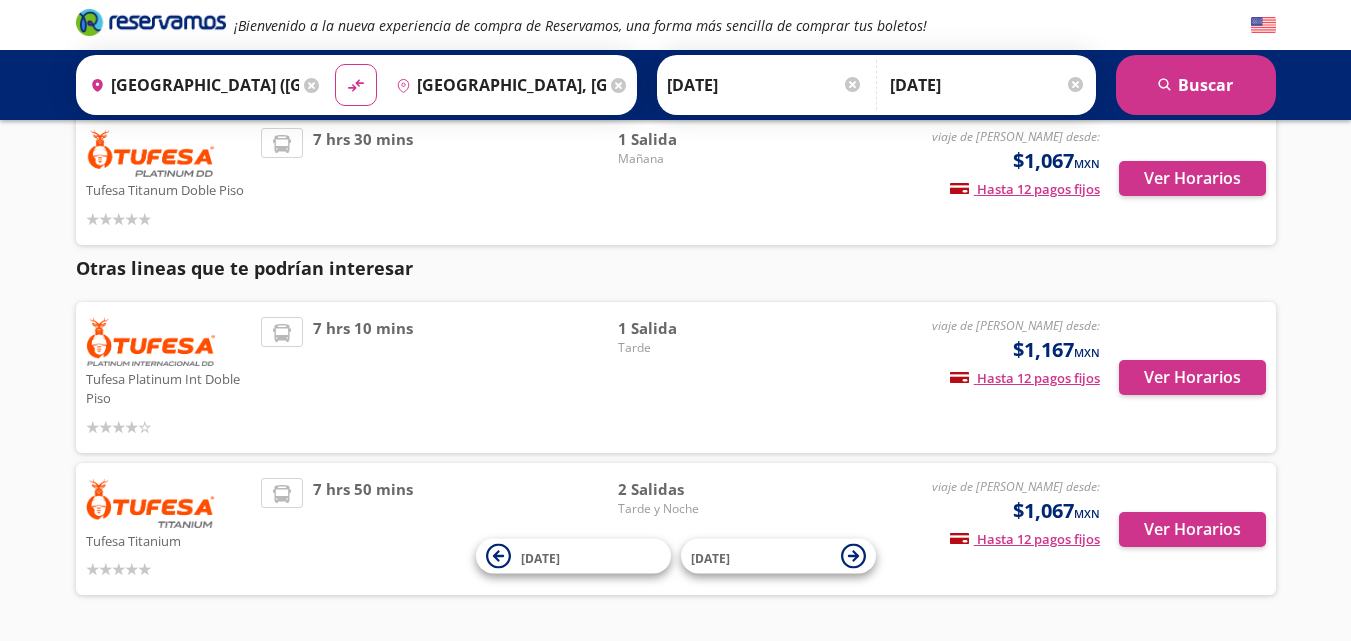 scroll, scrollTop: 347, scrollLeft: 0, axis: vertical 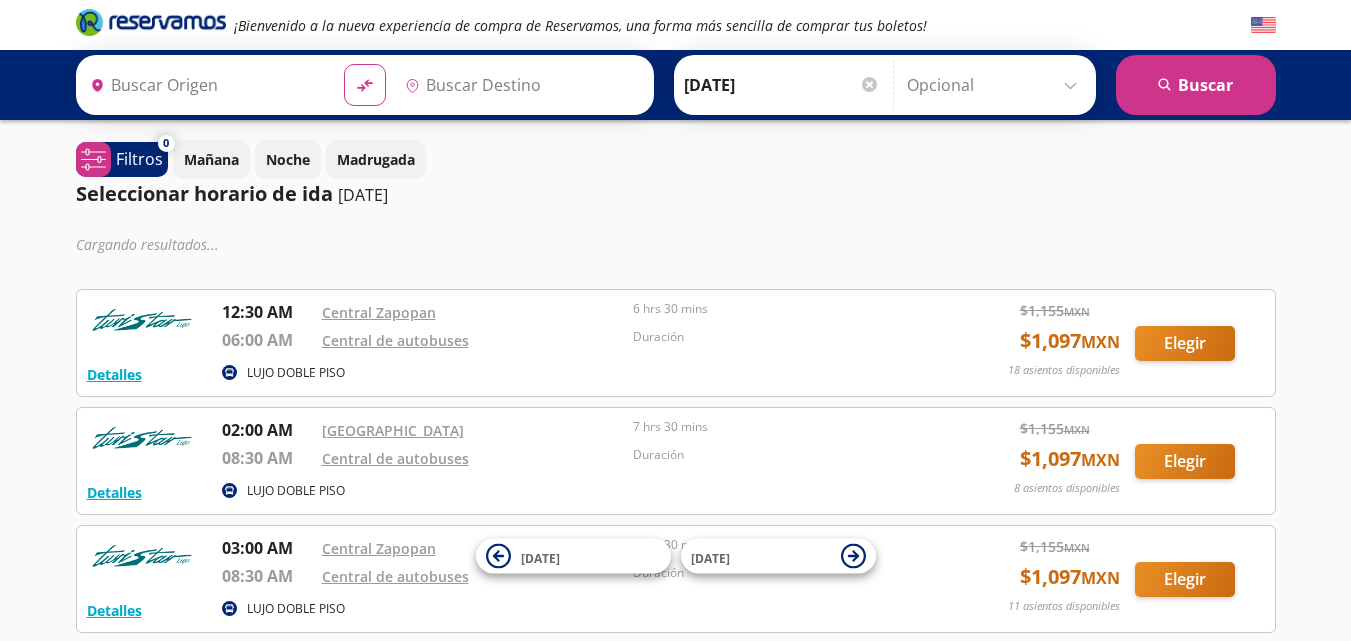 type on "Guadalajara, Jalisco" 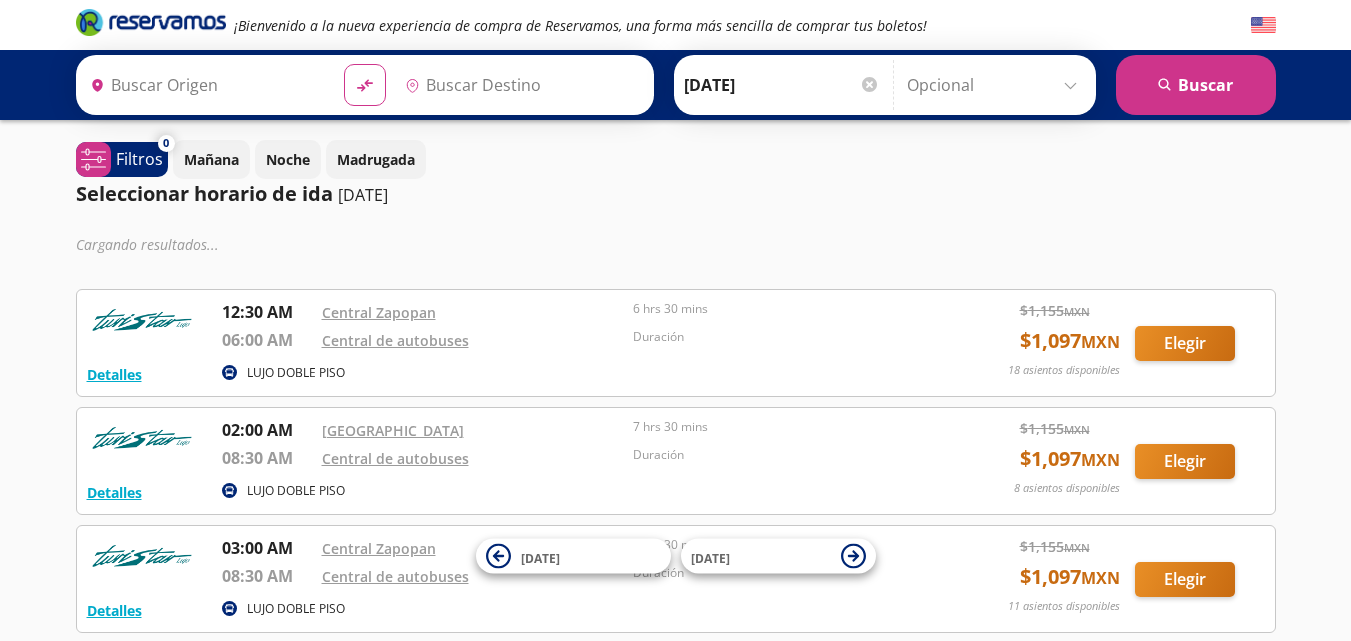 type on "[GEOGRAPHIC_DATA], [GEOGRAPHIC_DATA]" 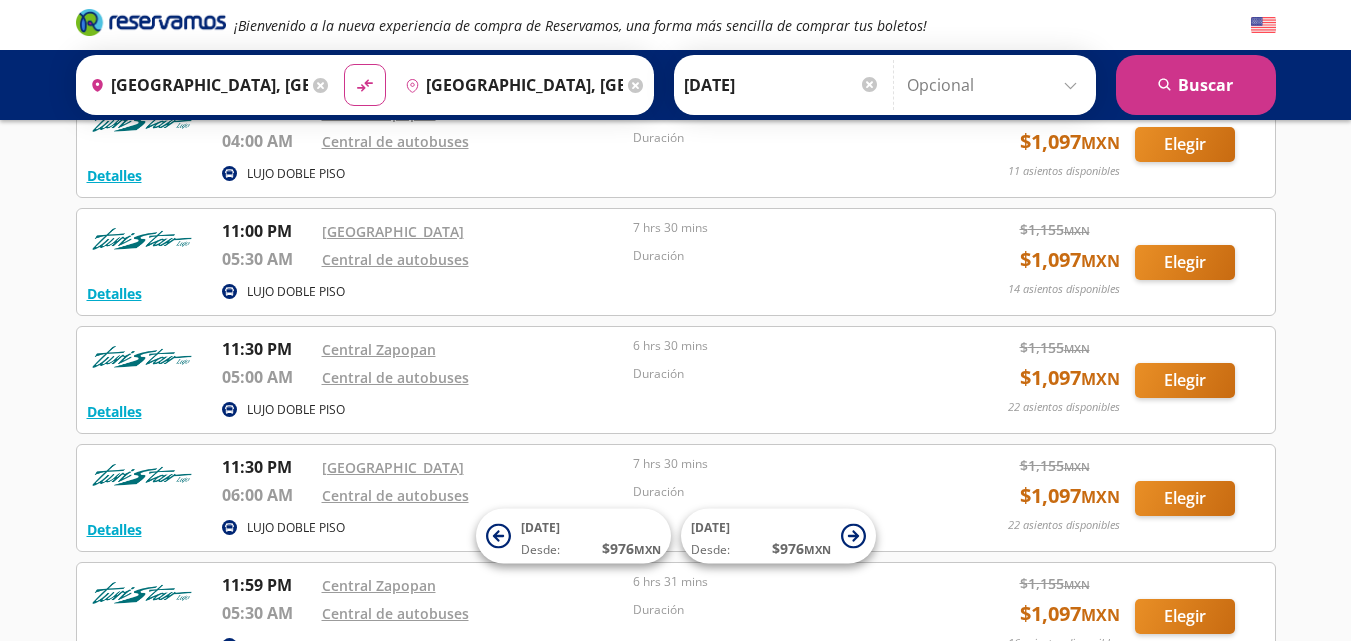 scroll, scrollTop: 1281, scrollLeft: 0, axis: vertical 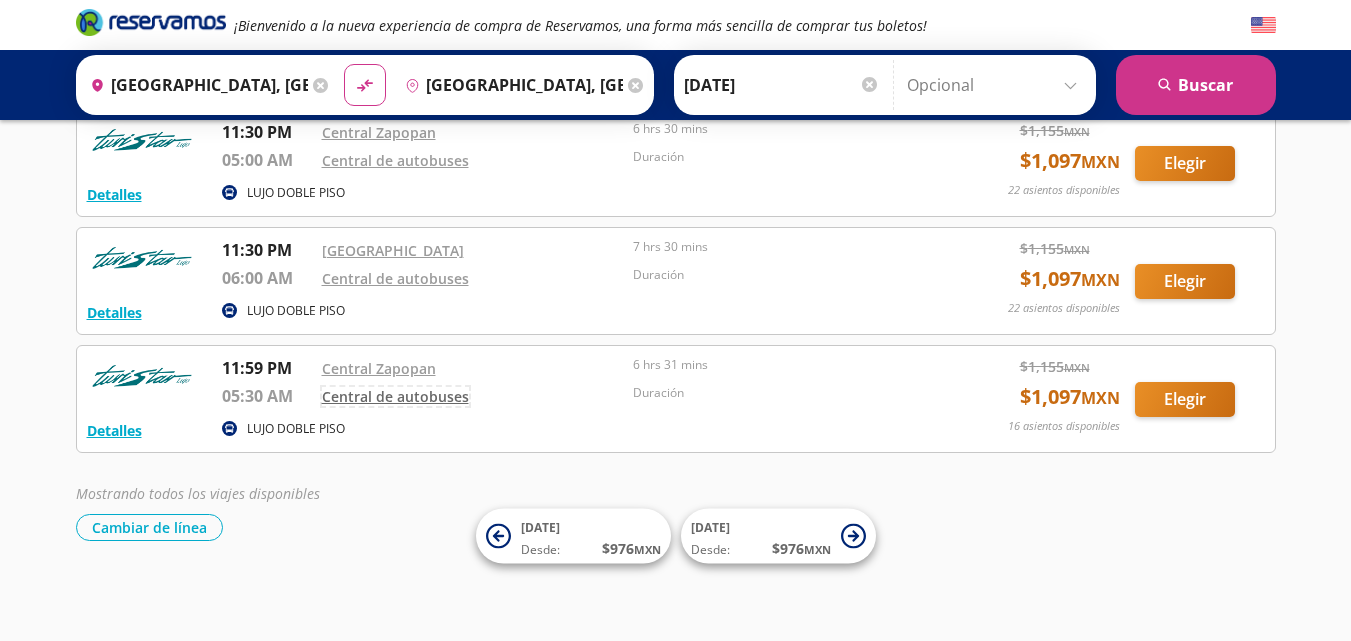 click on "Central de autobuses" at bounding box center (395, 396) 